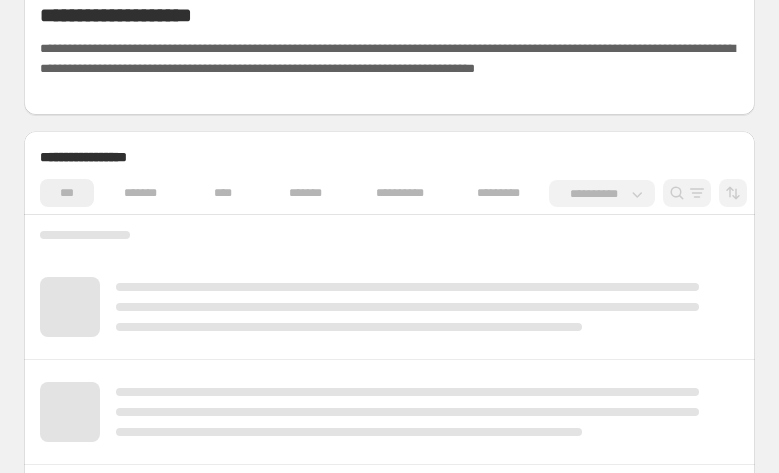 scroll, scrollTop: 300, scrollLeft: 0, axis: vertical 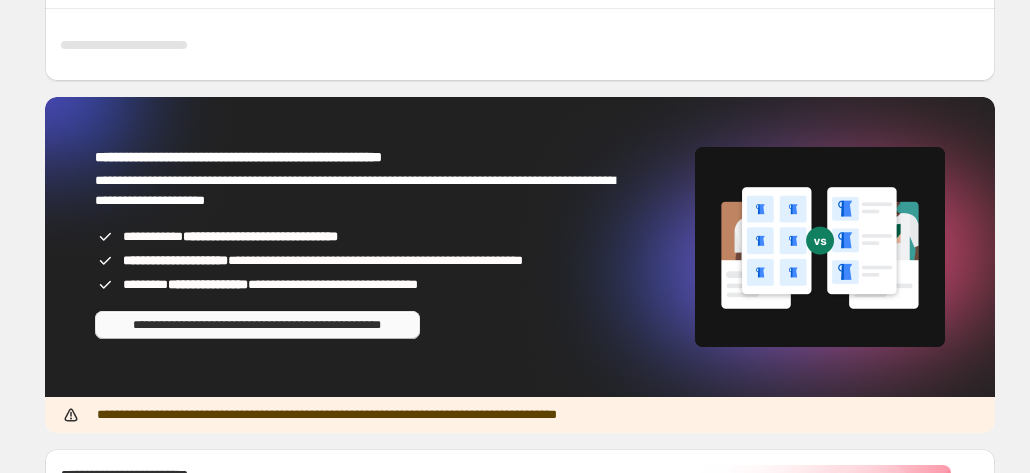 click on "**********" at bounding box center [257, 325] 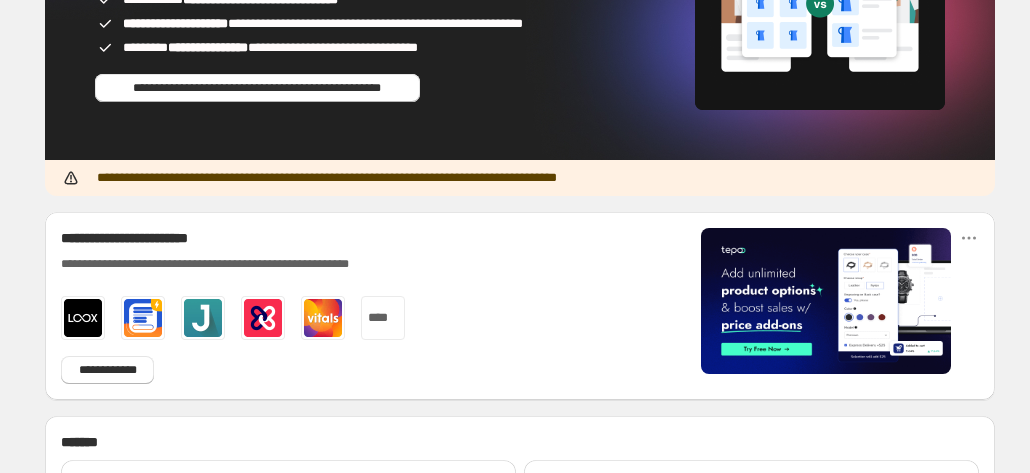 scroll, scrollTop: 1552, scrollLeft: 0, axis: vertical 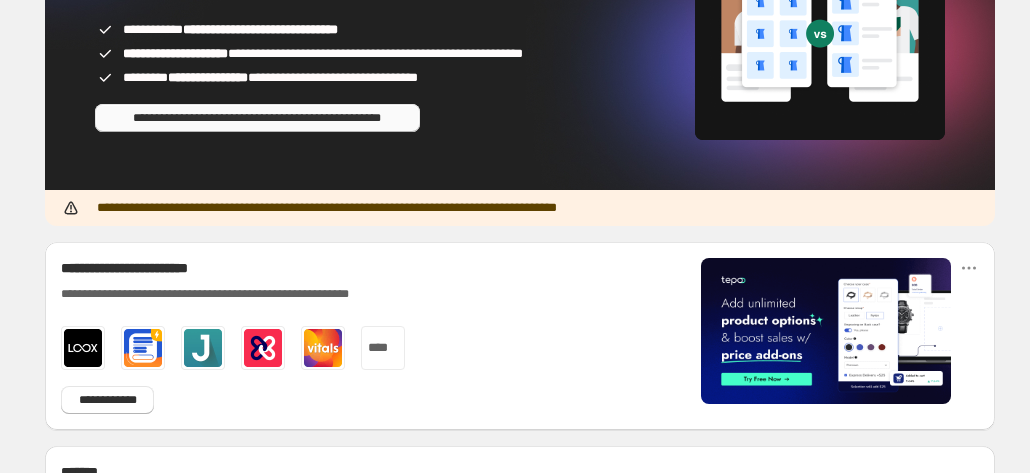 click on "**********" at bounding box center (257, 118) 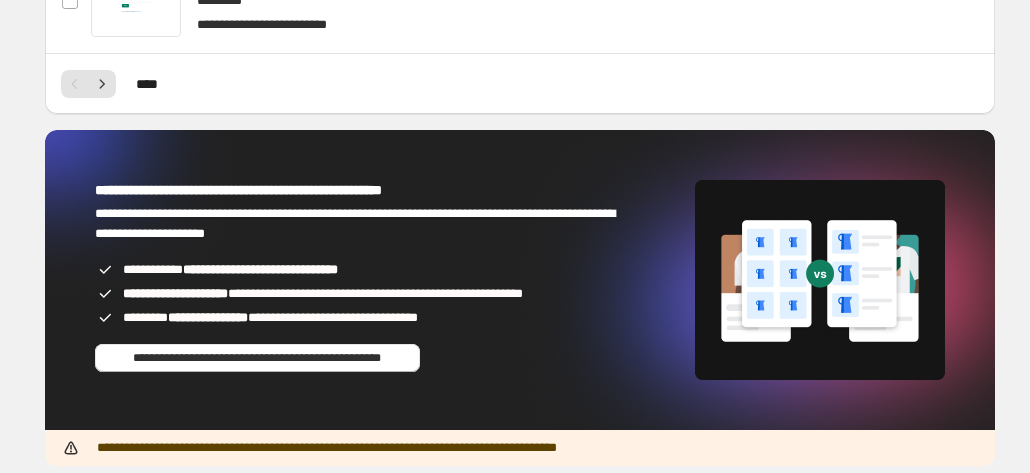 scroll, scrollTop: 1342, scrollLeft: 0, axis: vertical 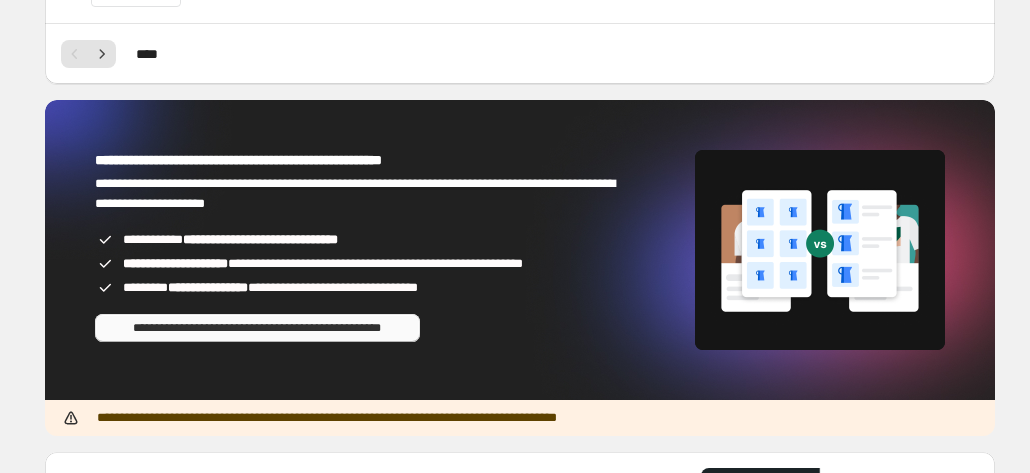 click on "**********" at bounding box center (257, 328) 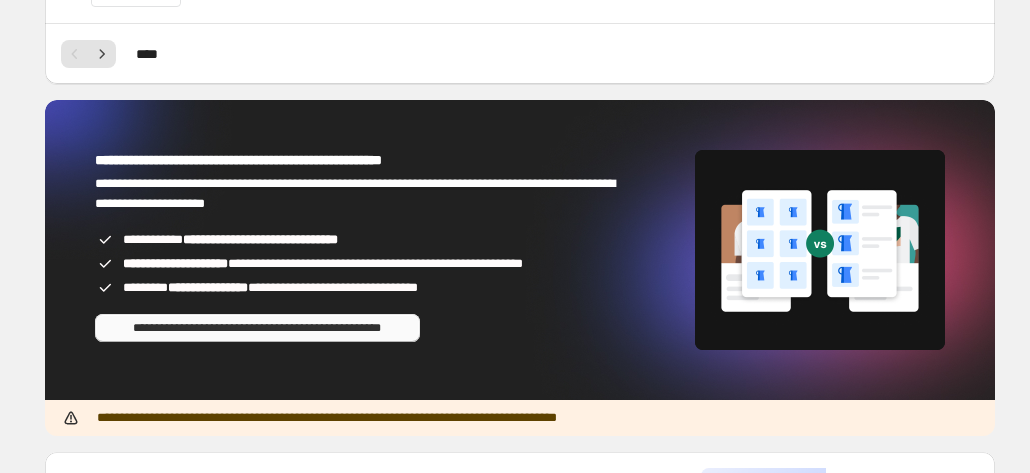 click on "**********" at bounding box center [257, 328] 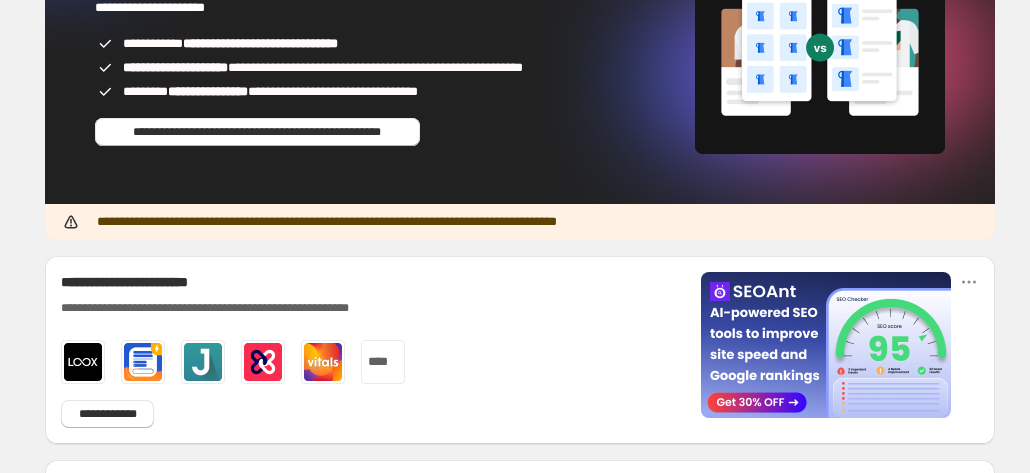 scroll, scrollTop: 1542, scrollLeft: 0, axis: vertical 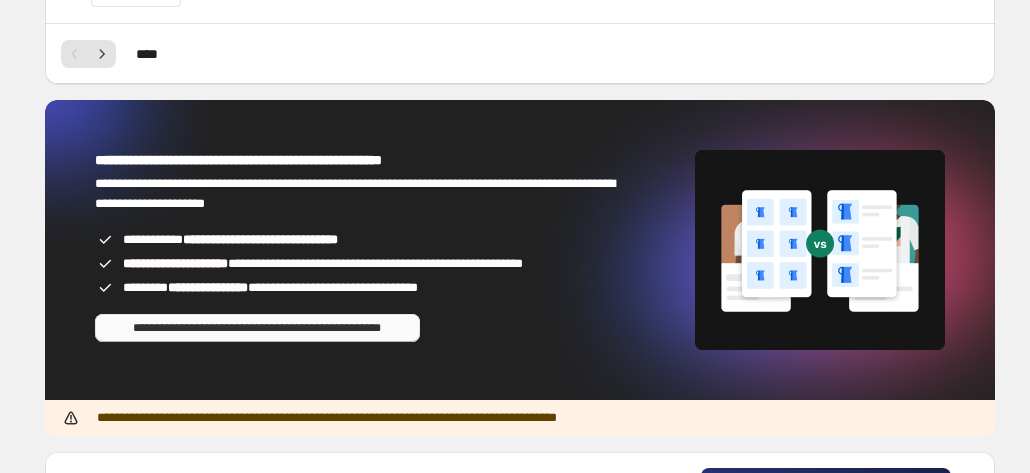 click on "**********" at bounding box center (257, 328) 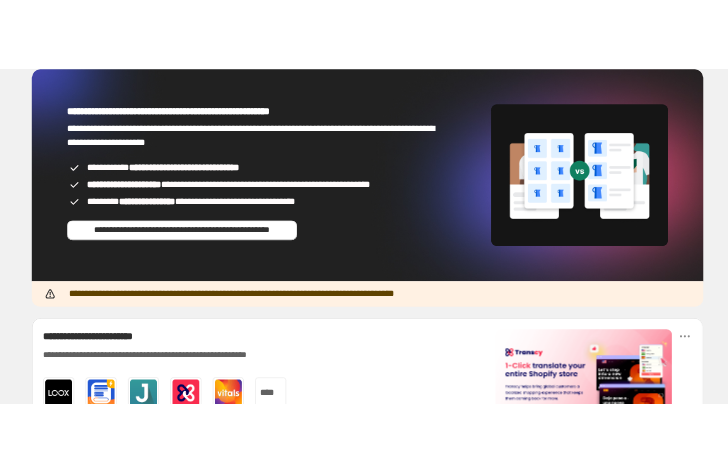 scroll, scrollTop: 1342, scrollLeft: 0, axis: vertical 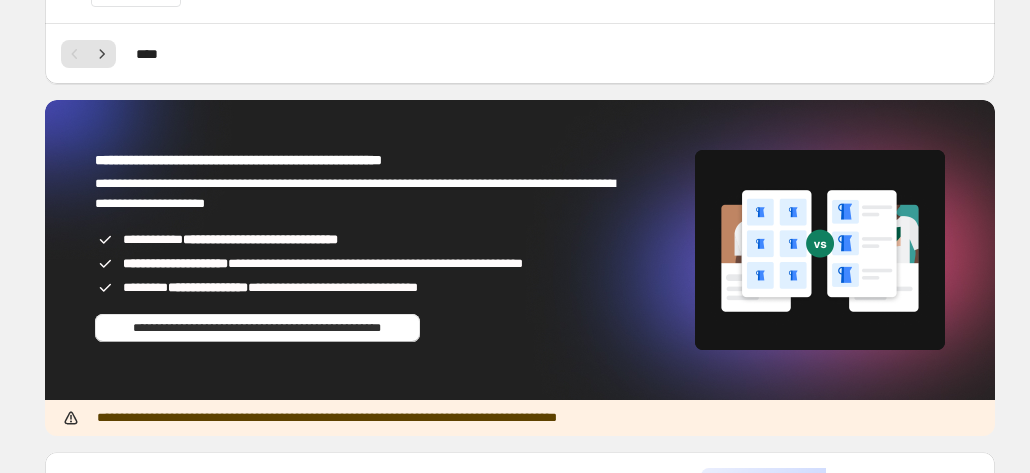 drag, startPoint x: 426, startPoint y: 0, endPoint x: 356, endPoint y: 47, distance: 84.31489 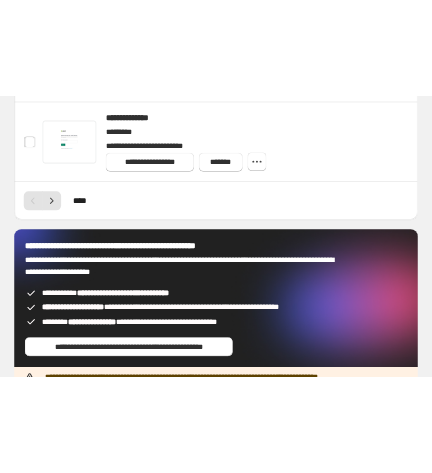 scroll, scrollTop: 1598, scrollLeft: 0, axis: vertical 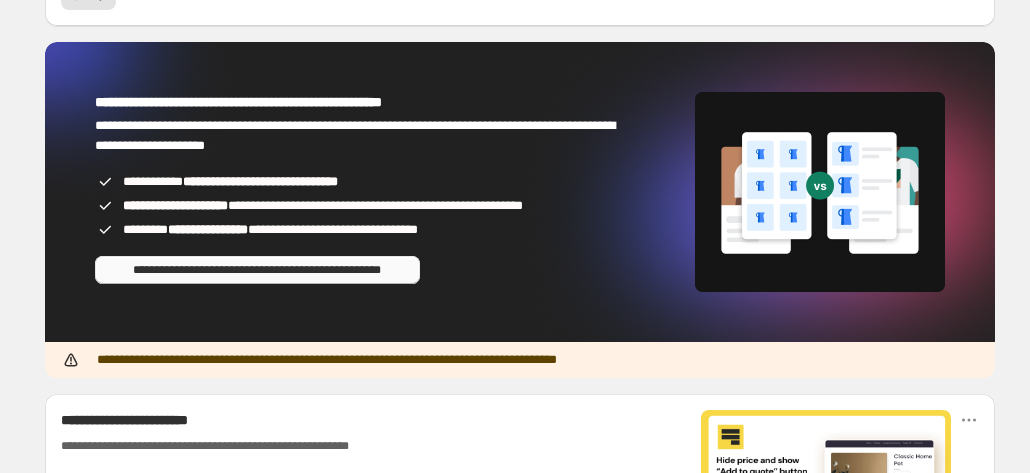 click on "**********" at bounding box center (257, 270) 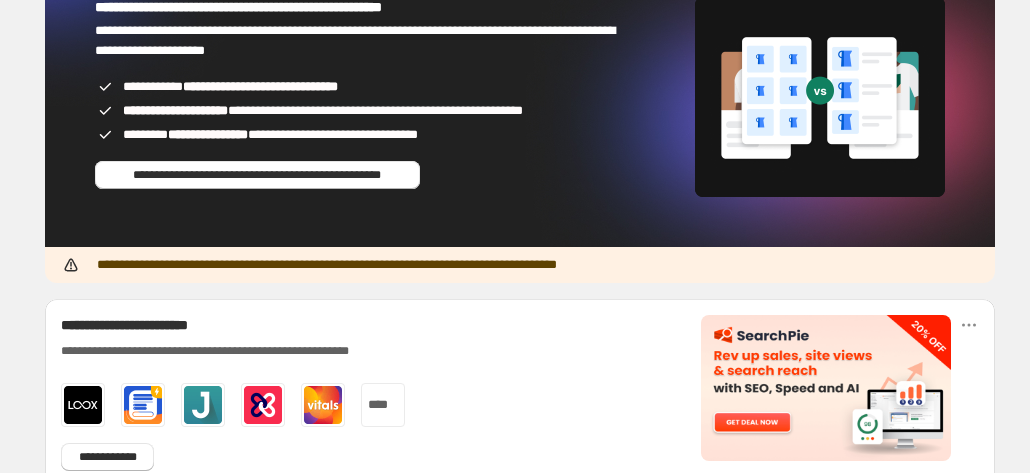 scroll, scrollTop: 1700, scrollLeft: 0, axis: vertical 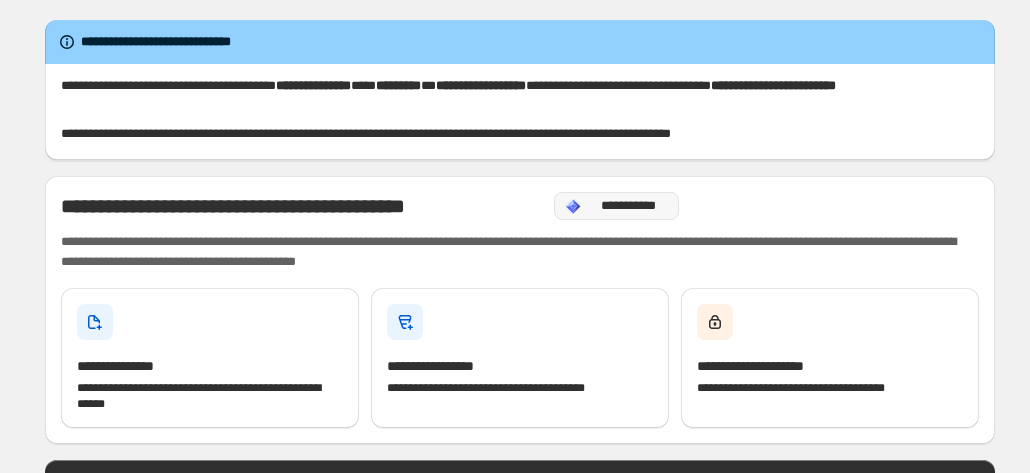 click on "**********" at bounding box center (628, 206) 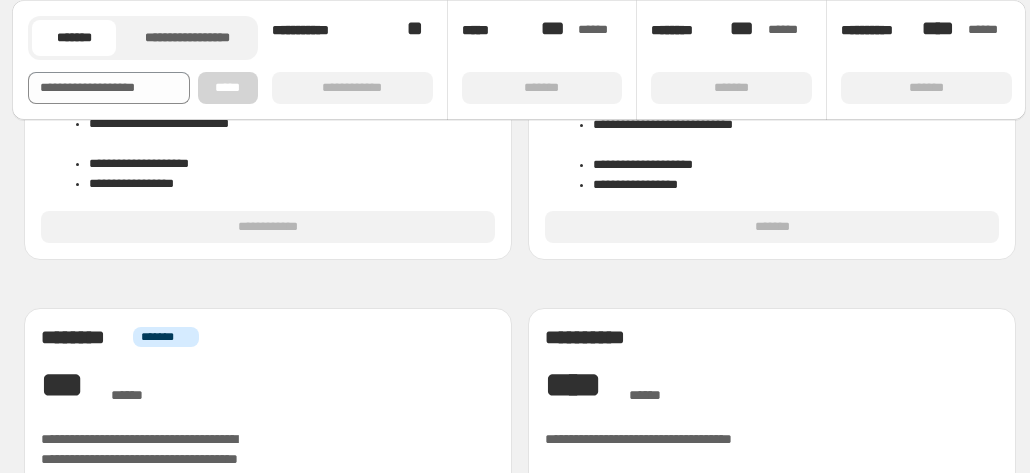 scroll, scrollTop: 800, scrollLeft: 0, axis: vertical 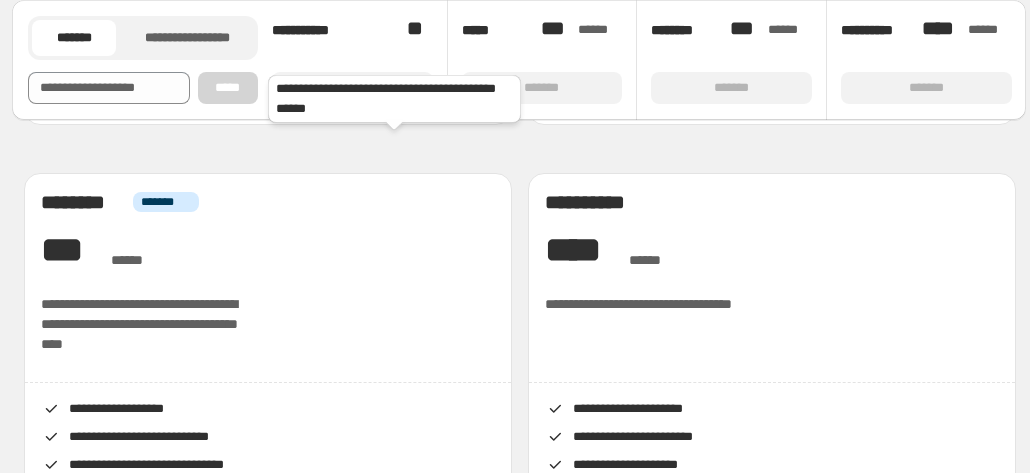 click on "*******" at bounding box center (772, 92) 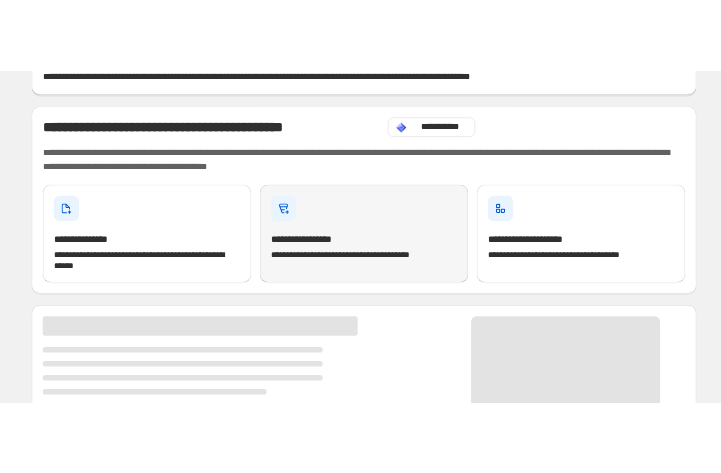 scroll, scrollTop: 225, scrollLeft: 0, axis: vertical 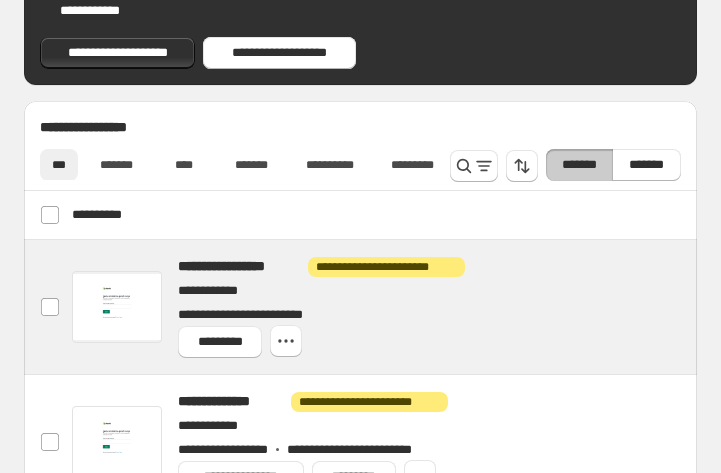 click on "**********" at bounding box center [429, 291] 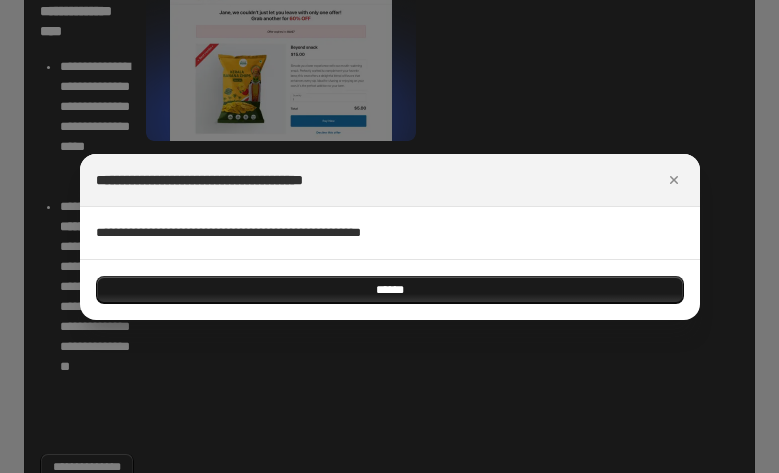 click on "******" at bounding box center (390, 290) 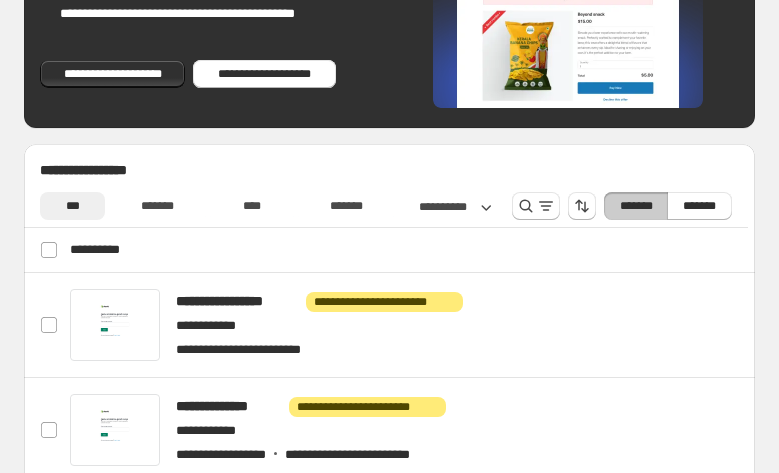 scroll, scrollTop: 625, scrollLeft: 0, axis: vertical 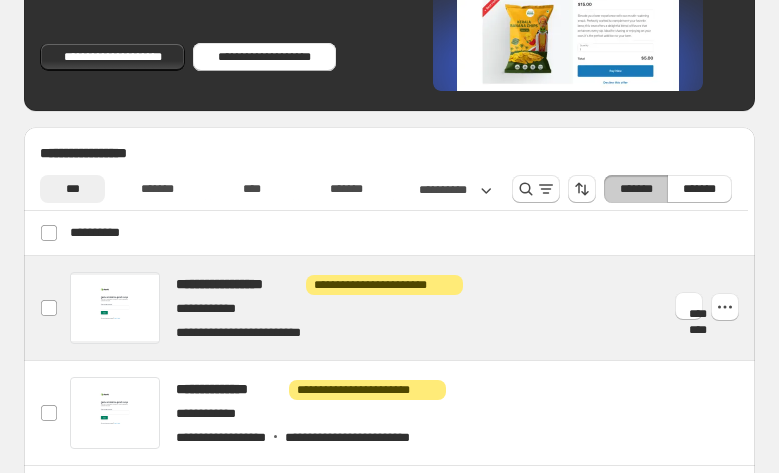click at bounding box center [408, 308] 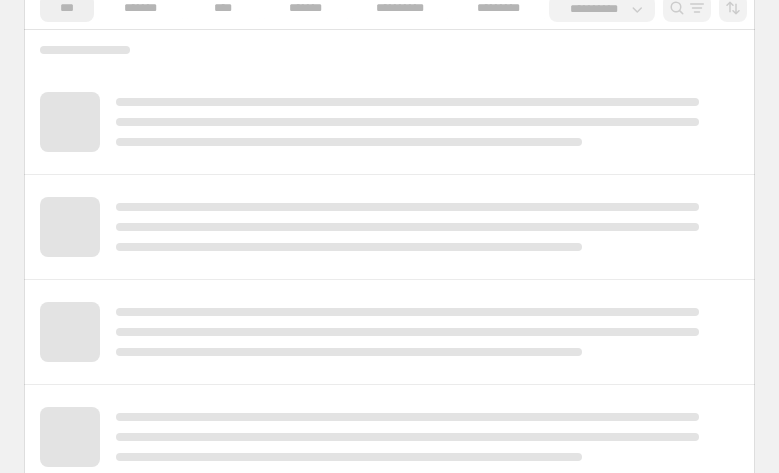 scroll, scrollTop: 725, scrollLeft: 0, axis: vertical 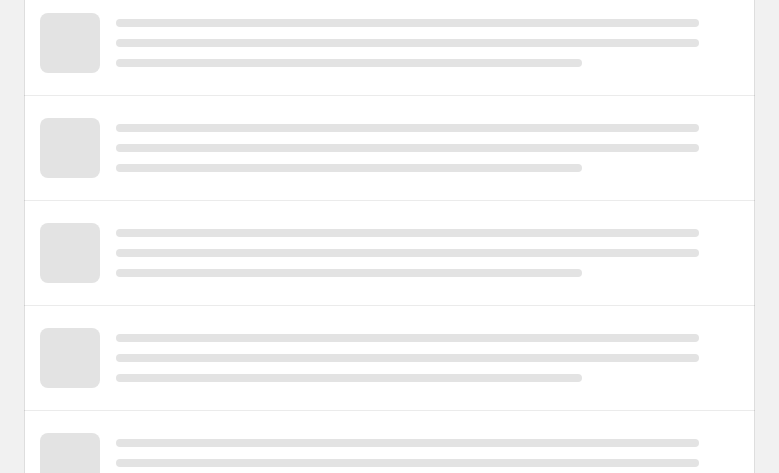 click at bounding box center (389, 358) 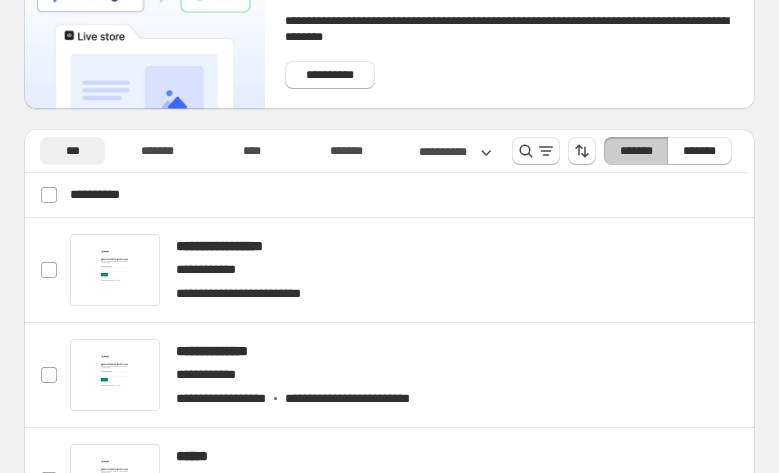 scroll, scrollTop: 125, scrollLeft: 0, axis: vertical 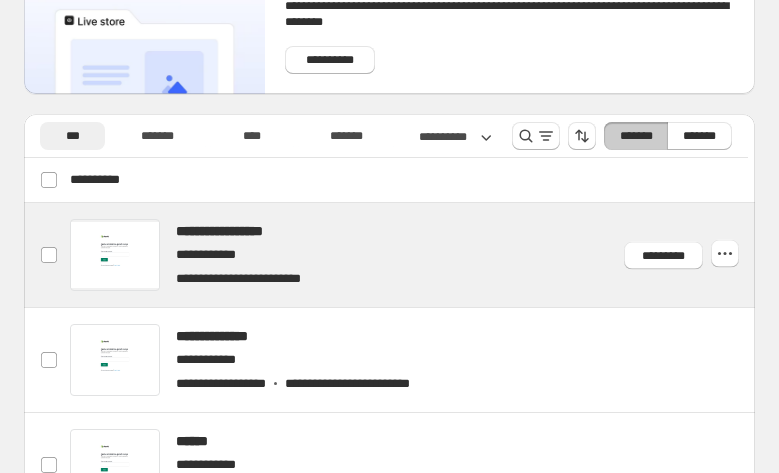 click at bounding box center [408, 255] 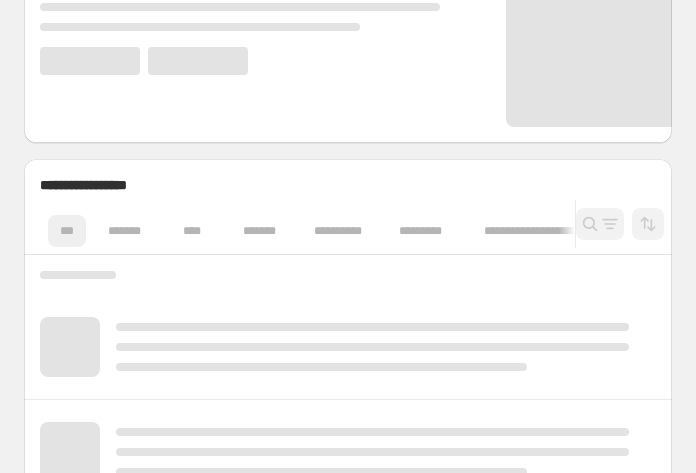 scroll, scrollTop: 425, scrollLeft: 0, axis: vertical 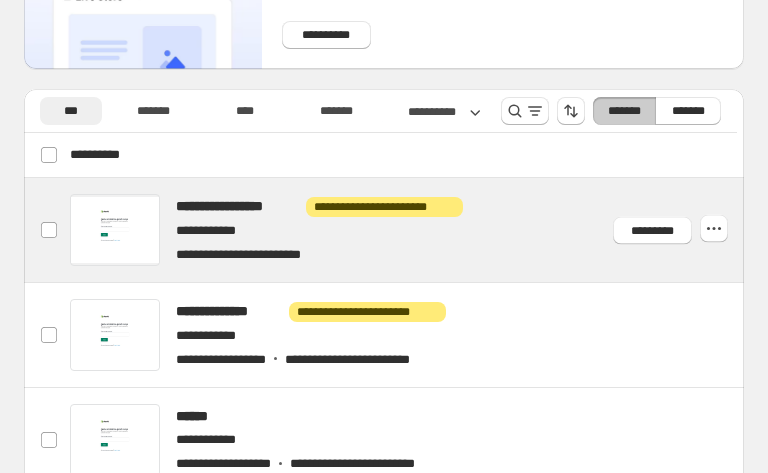click at bounding box center (402, 230) 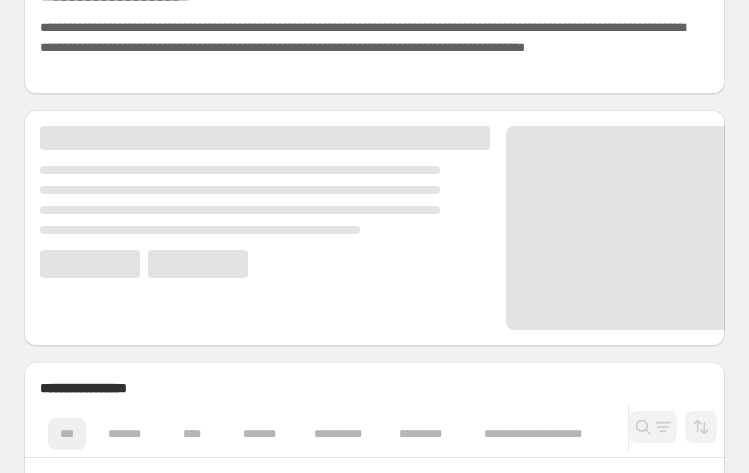 scroll, scrollTop: 300, scrollLeft: 0, axis: vertical 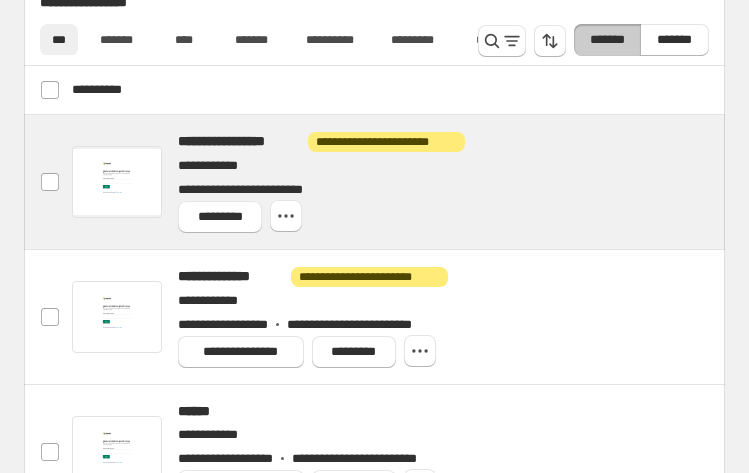 click on "**********" at bounding box center (443, 190) 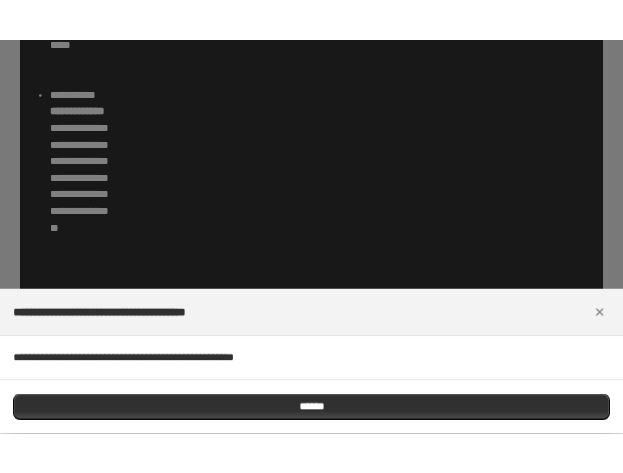 scroll, scrollTop: 1240, scrollLeft: 0, axis: vertical 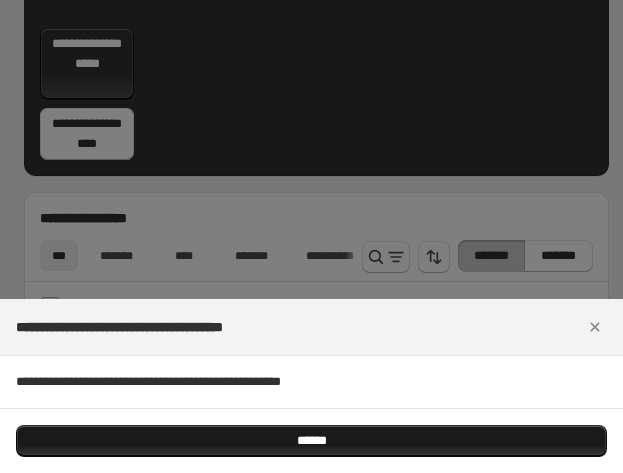 click on "******" at bounding box center (311, 441) 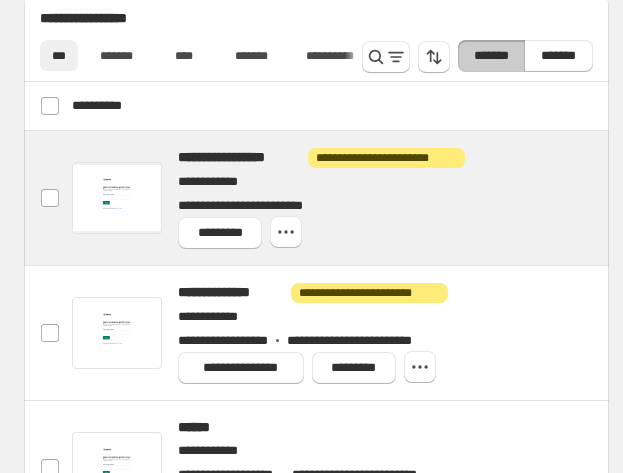 click on "**********" at bounding box center (385, 182) 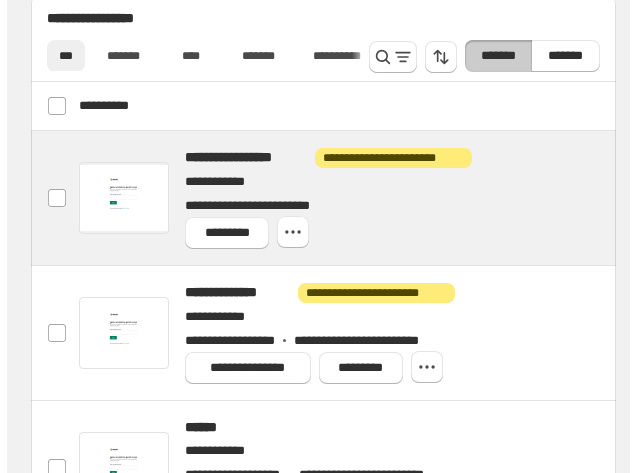 scroll, scrollTop: 1480, scrollLeft: 0, axis: vertical 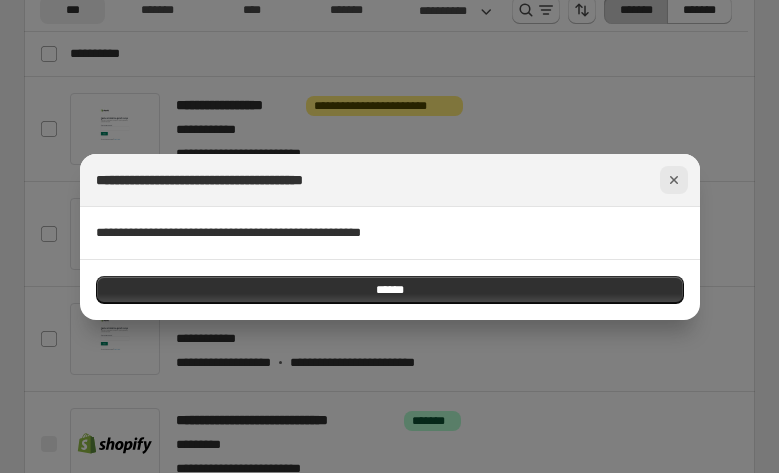 click 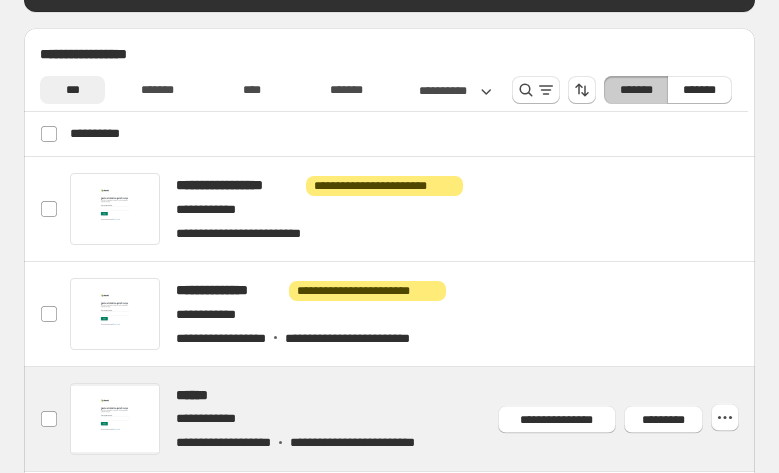 scroll, scrollTop: 605, scrollLeft: 0, axis: vertical 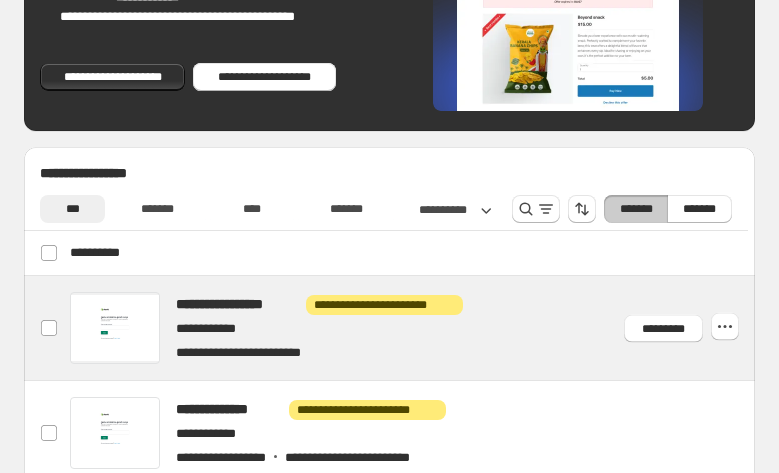 click at bounding box center [408, 328] 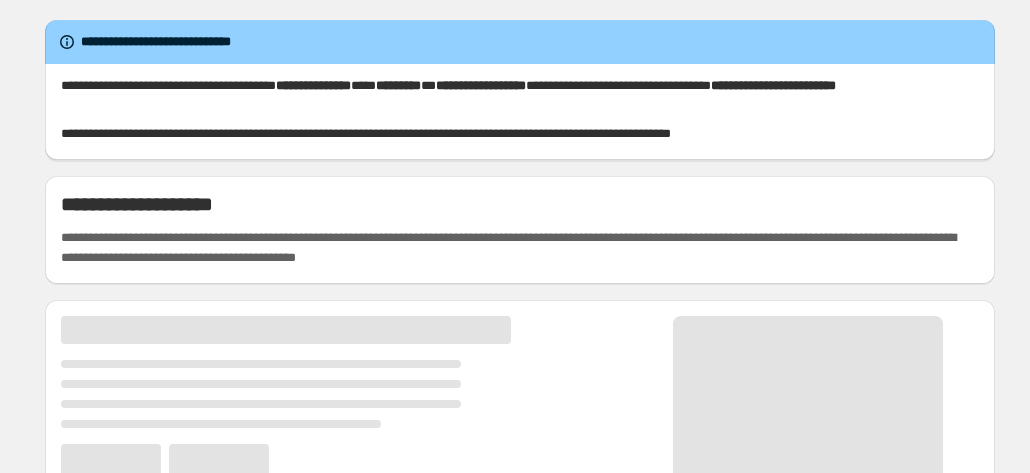 scroll, scrollTop: 0, scrollLeft: 0, axis: both 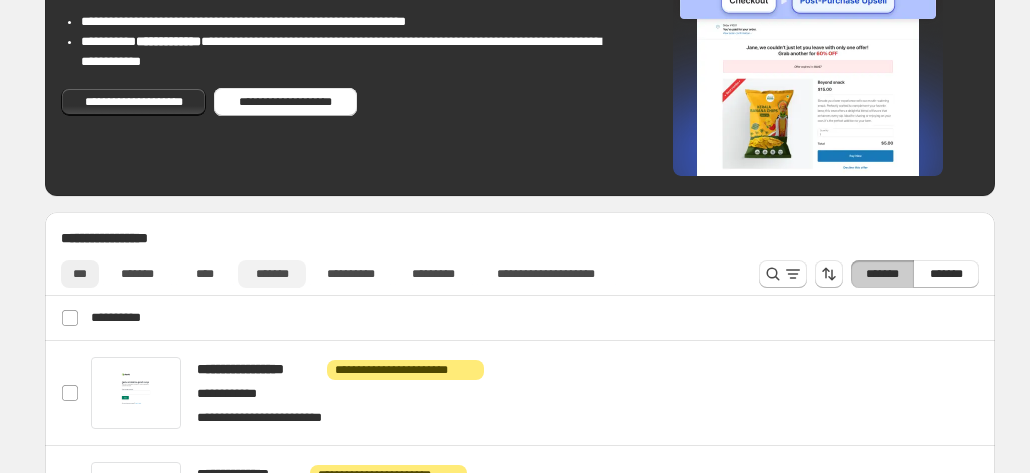 click on "*******" at bounding box center (272, 274) 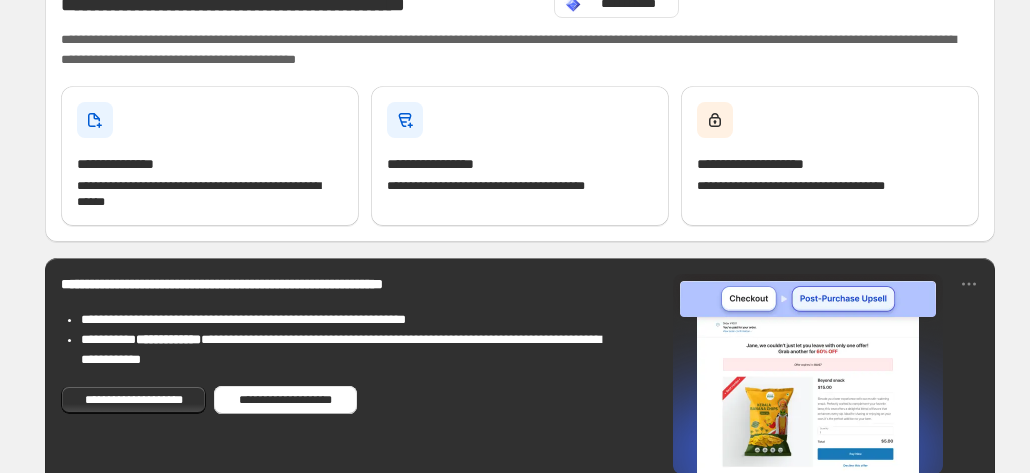 scroll, scrollTop: 200, scrollLeft: 0, axis: vertical 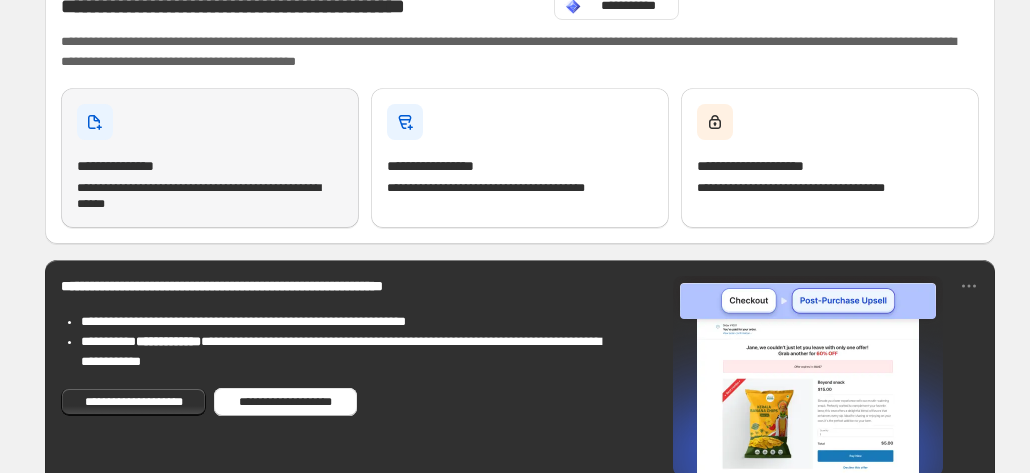 click on "**********" at bounding box center (210, 158) 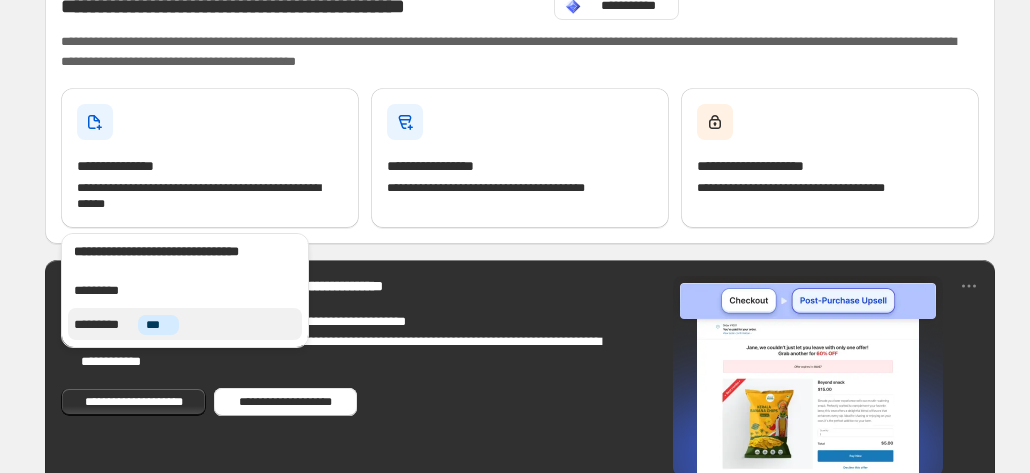 click on "********* **** ***" at bounding box center (185, 325) 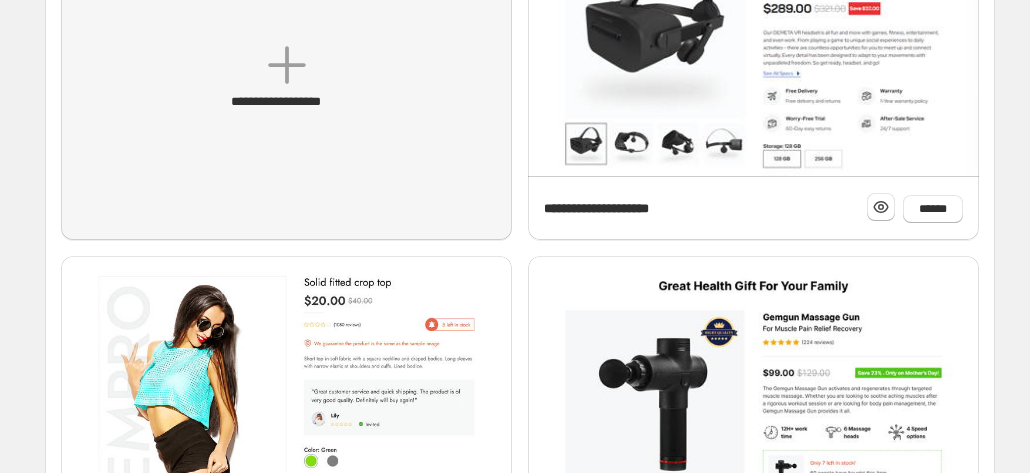 scroll, scrollTop: 400, scrollLeft: 0, axis: vertical 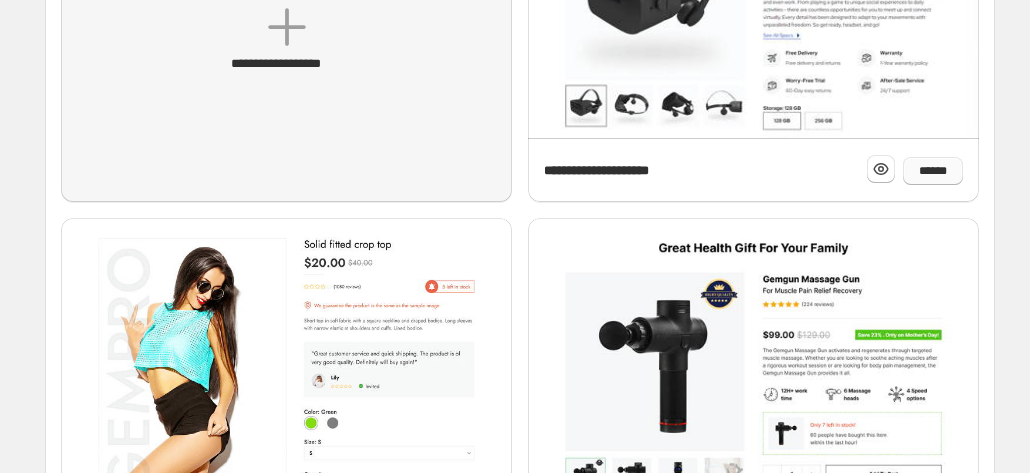 click on "******" at bounding box center (933, 171) 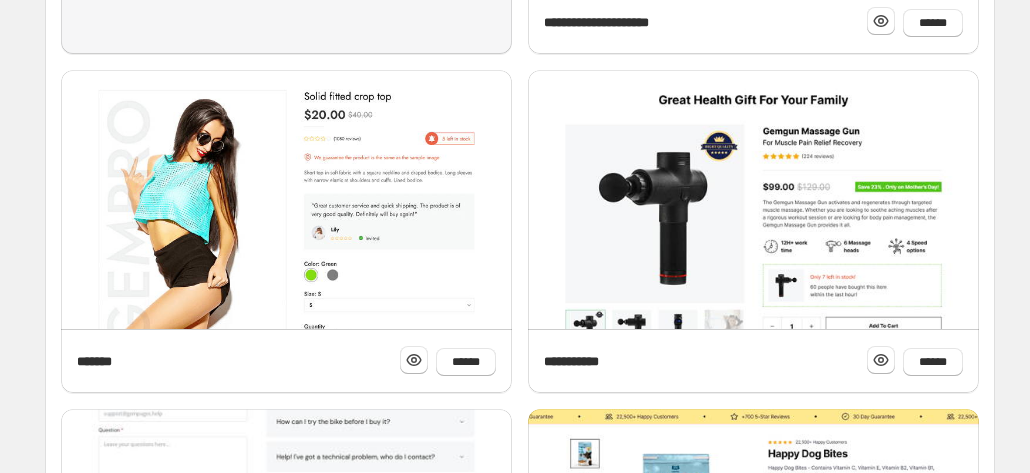 scroll, scrollTop: 600, scrollLeft: 0, axis: vertical 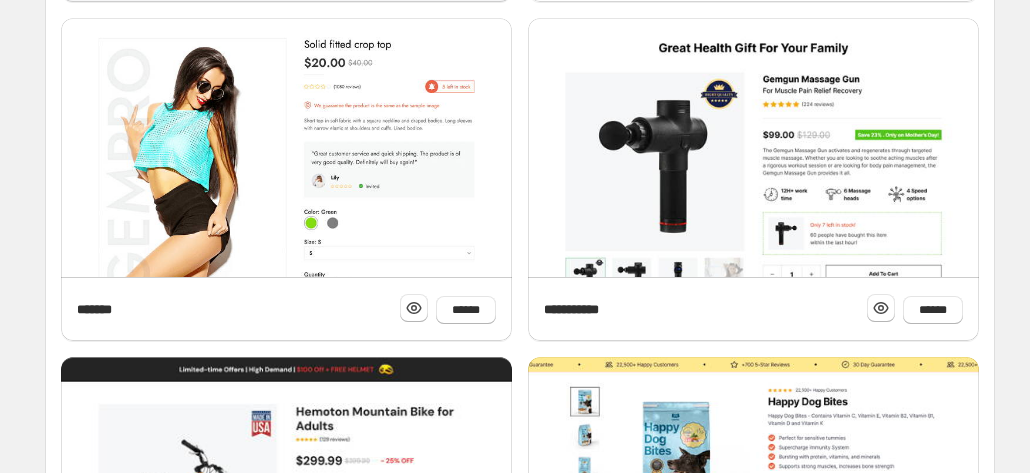 click on "******" at bounding box center (466, 649) 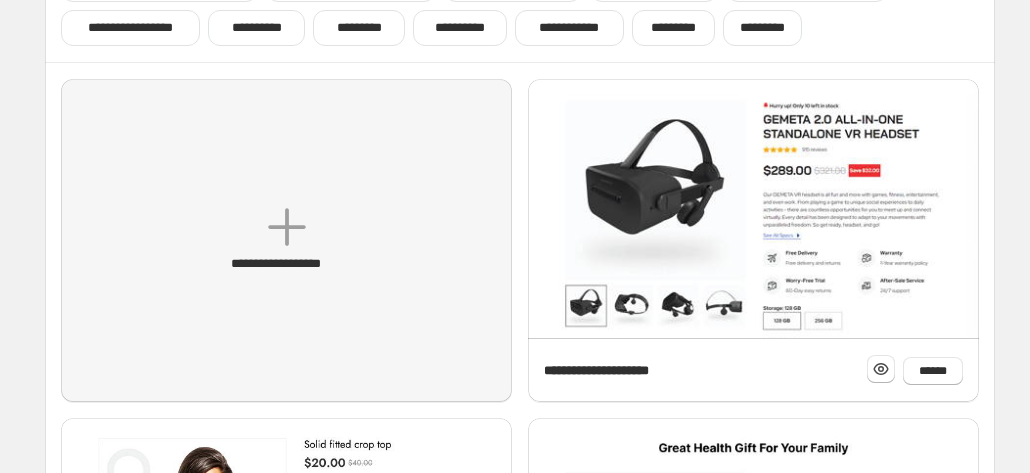 scroll, scrollTop: 0, scrollLeft: 0, axis: both 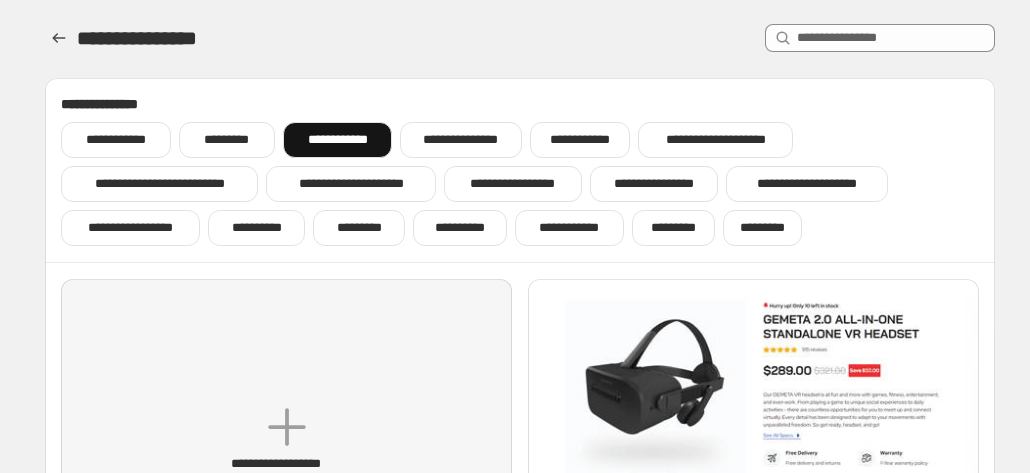 click on "**********" at bounding box center (337, 140) 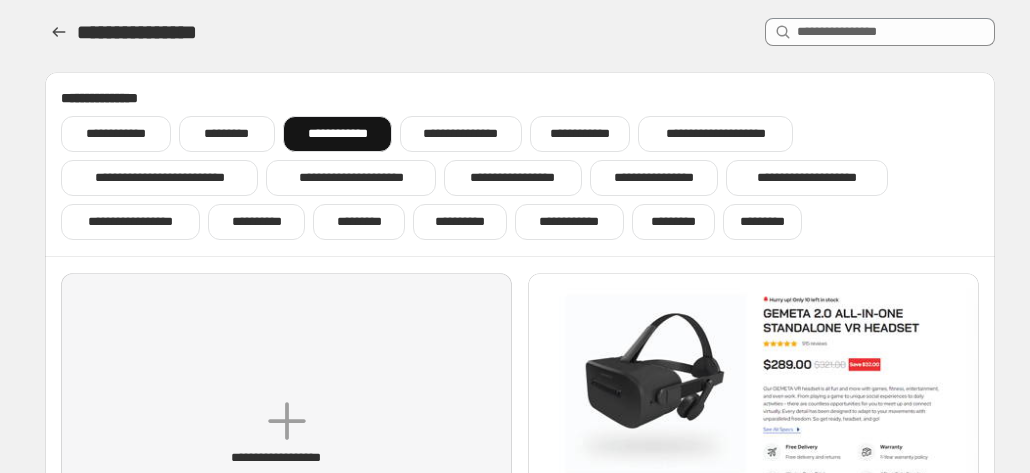 scroll, scrollTop: 0, scrollLeft: 0, axis: both 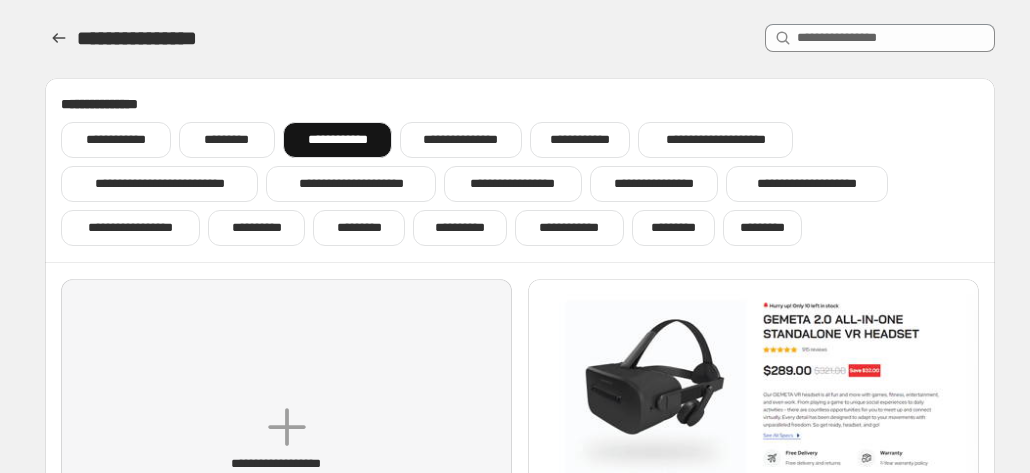 click on "**********" at bounding box center [337, 140] 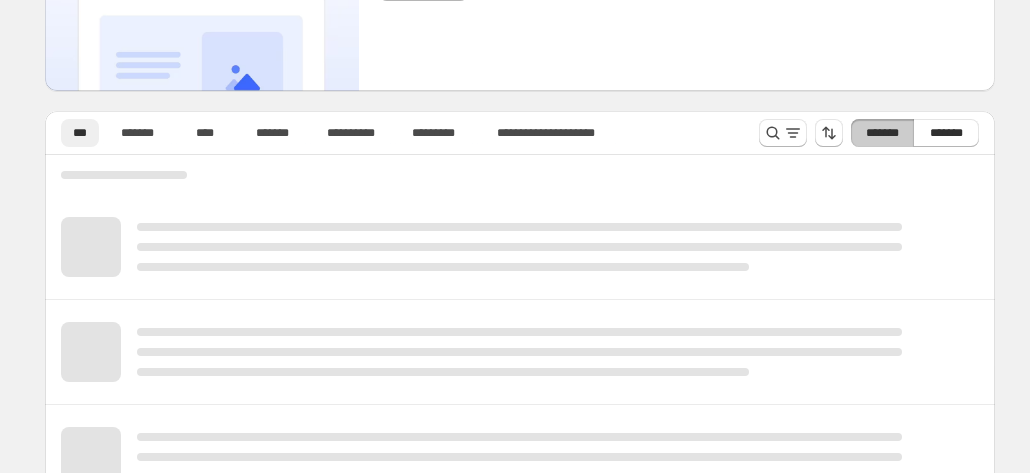 scroll, scrollTop: 200, scrollLeft: 0, axis: vertical 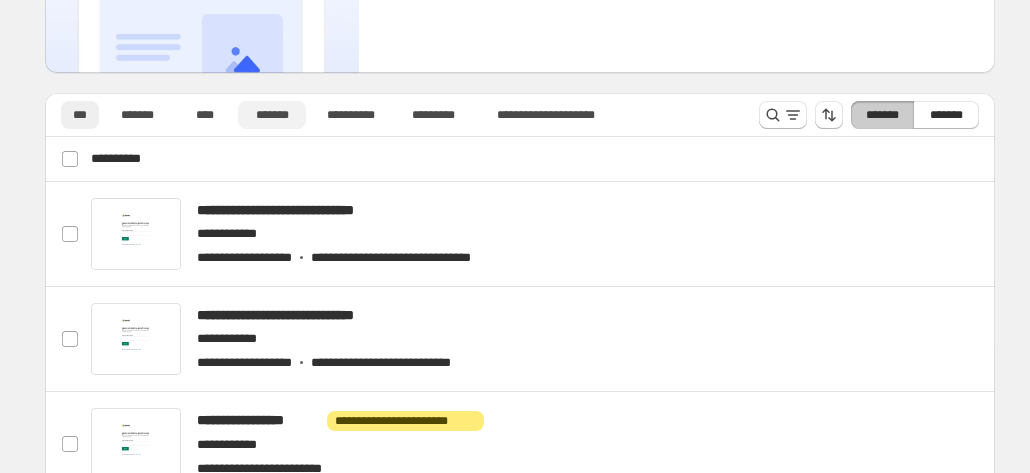click on "*******" at bounding box center (272, 115) 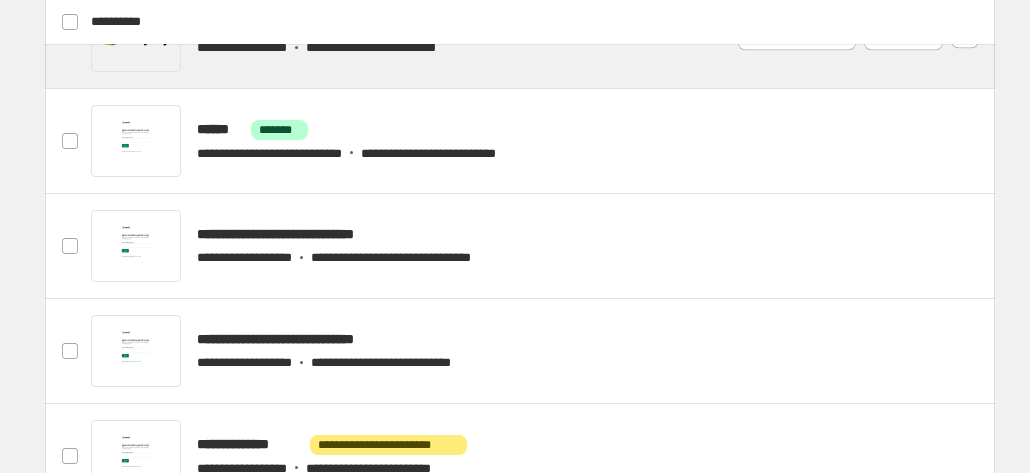 scroll, scrollTop: 400, scrollLeft: 0, axis: vertical 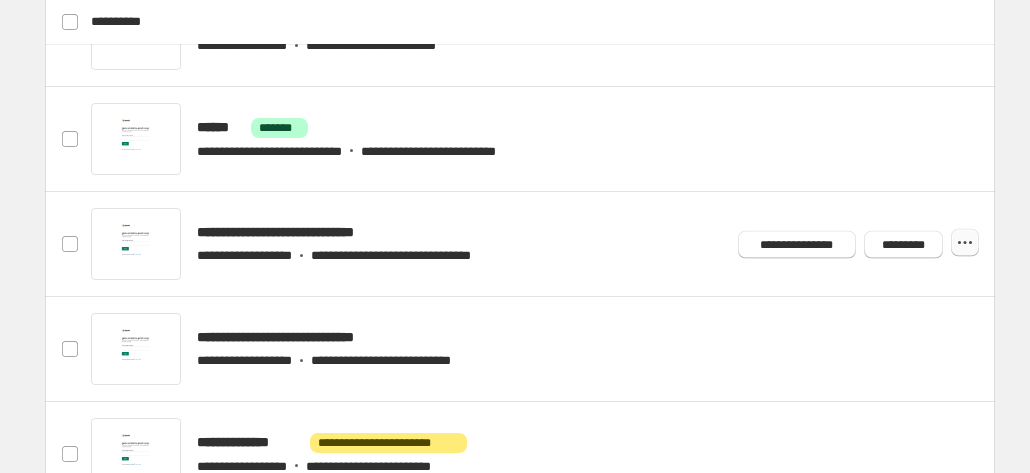 click 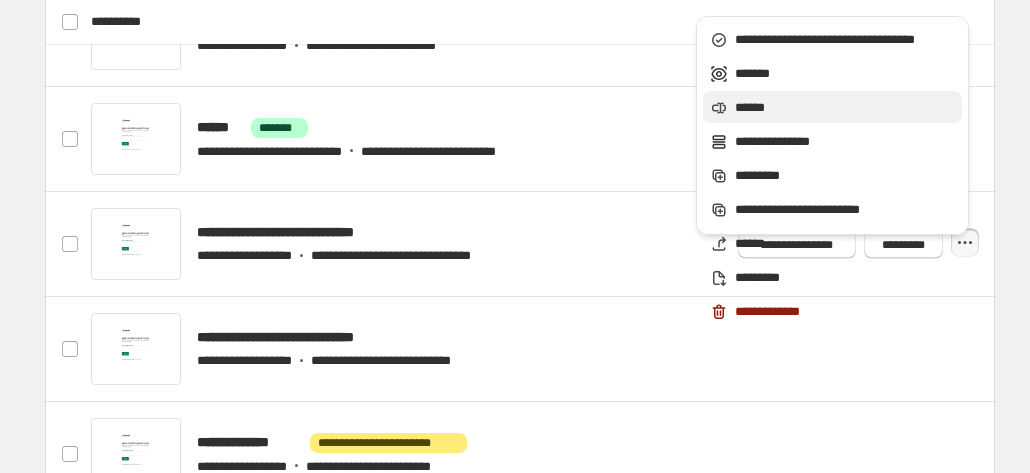 click on "******" at bounding box center (845, 108) 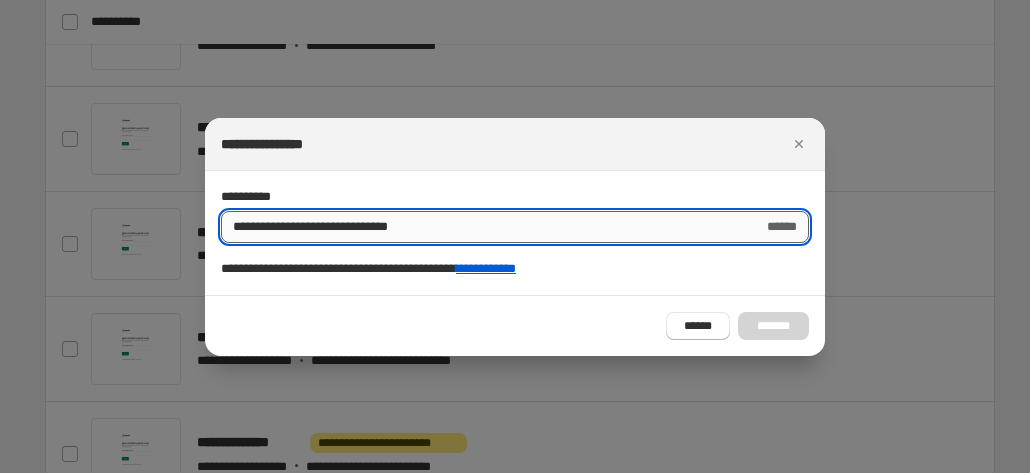 drag, startPoint x: 318, startPoint y: 230, endPoint x: 483, endPoint y: 231, distance: 165.00304 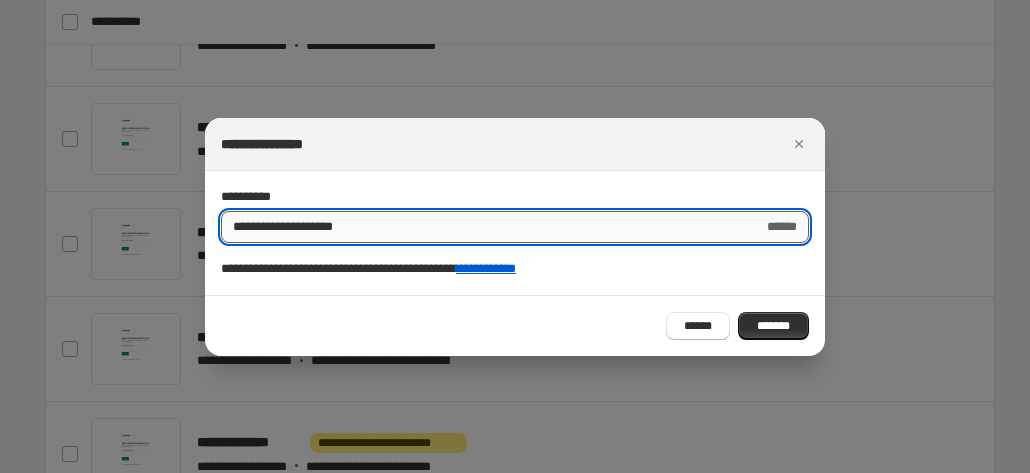 type on "**********" 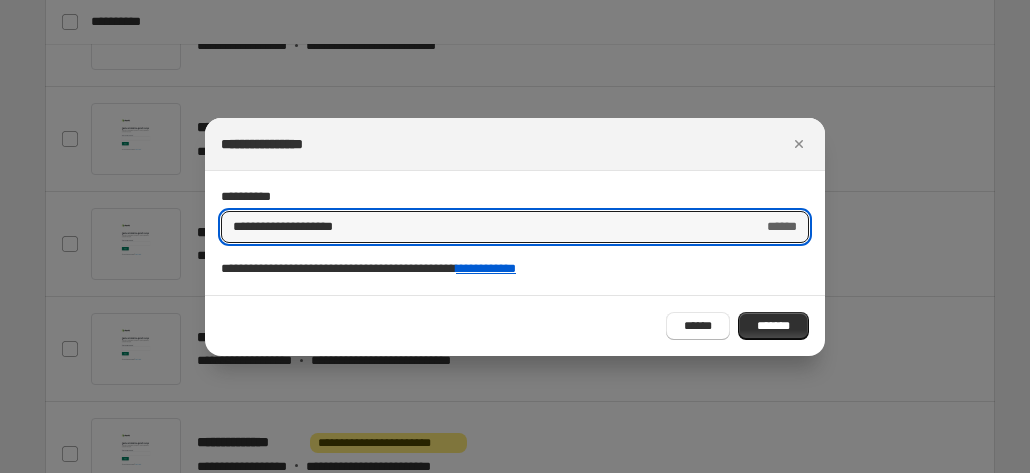 click on "*******" at bounding box center [773, 326] 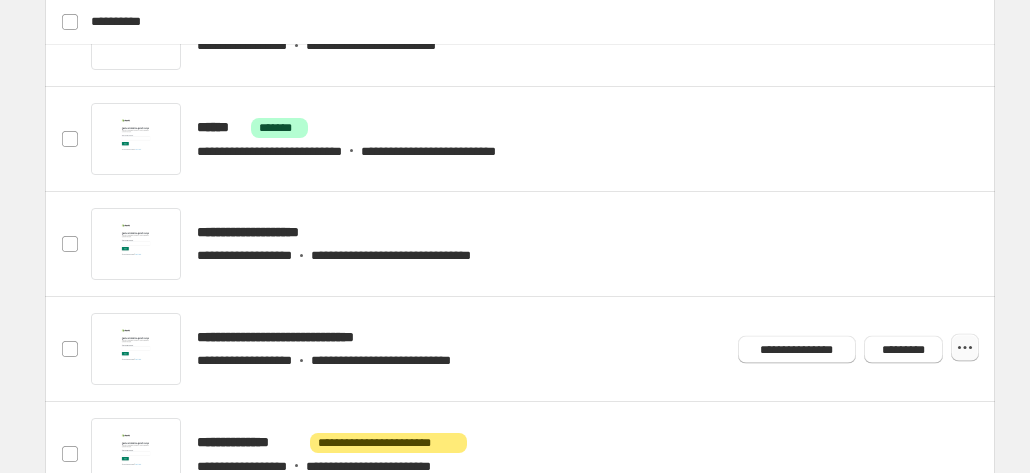 click 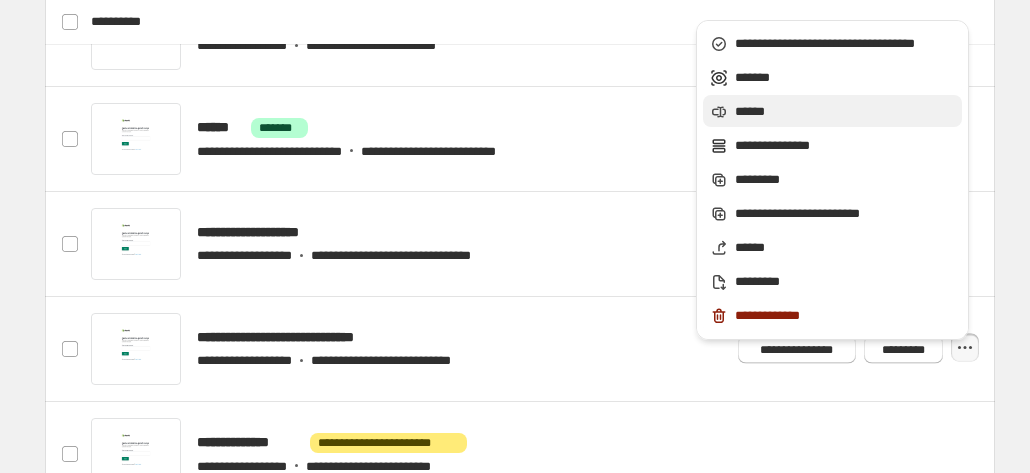 click on "******" at bounding box center [845, 112] 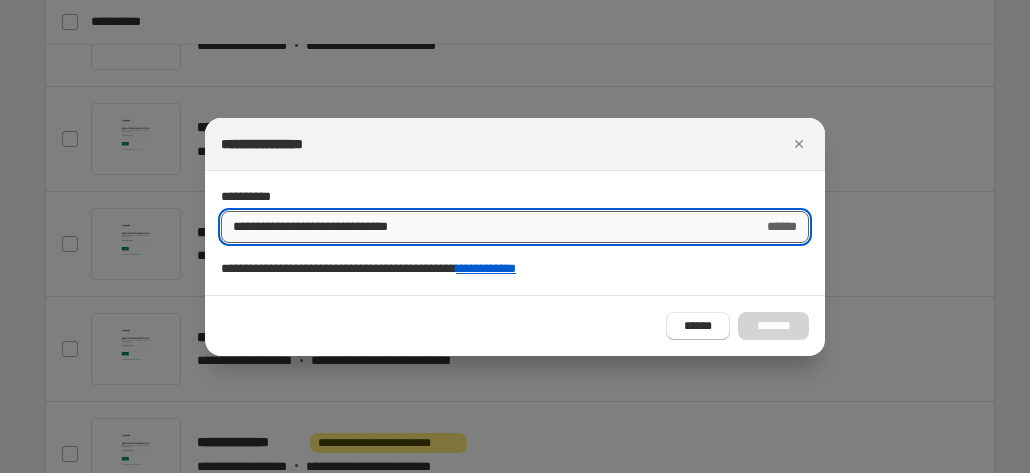 drag, startPoint x: 325, startPoint y: 226, endPoint x: 488, endPoint y: 223, distance: 163.0276 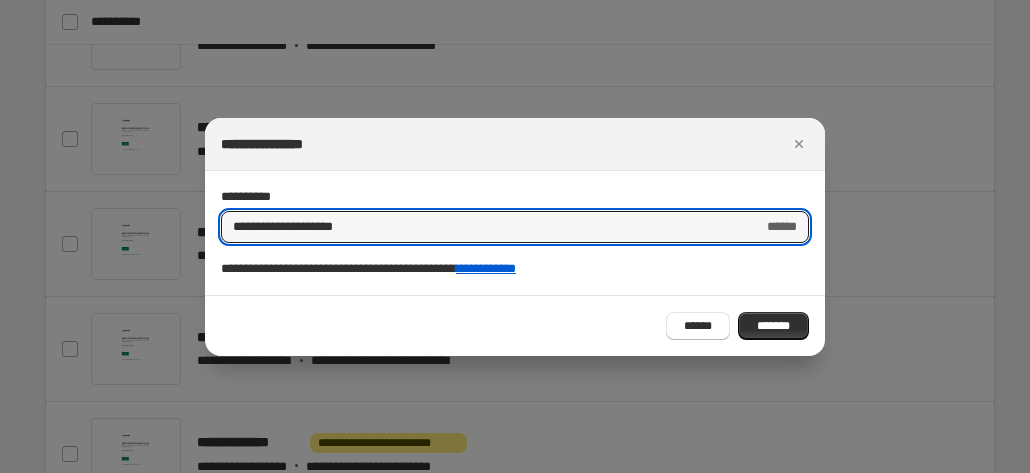 type on "**********" 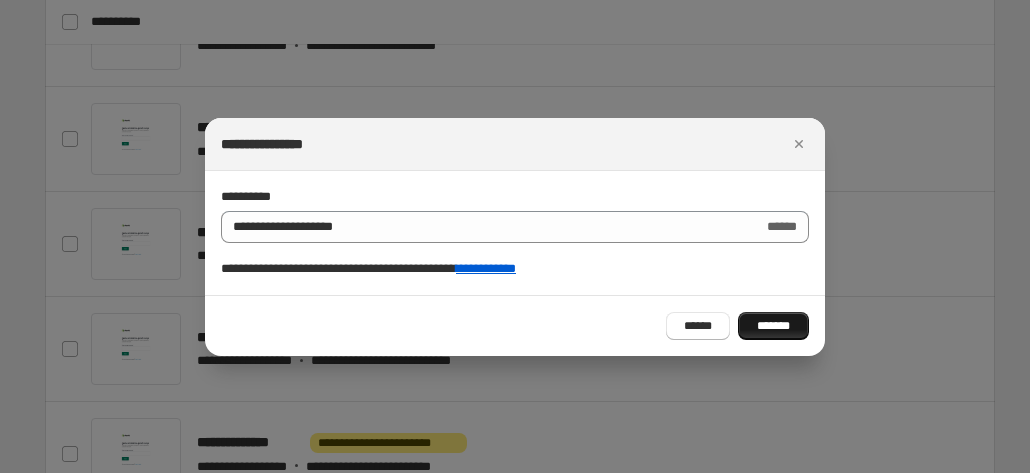 click on "*******" at bounding box center [773, 326] 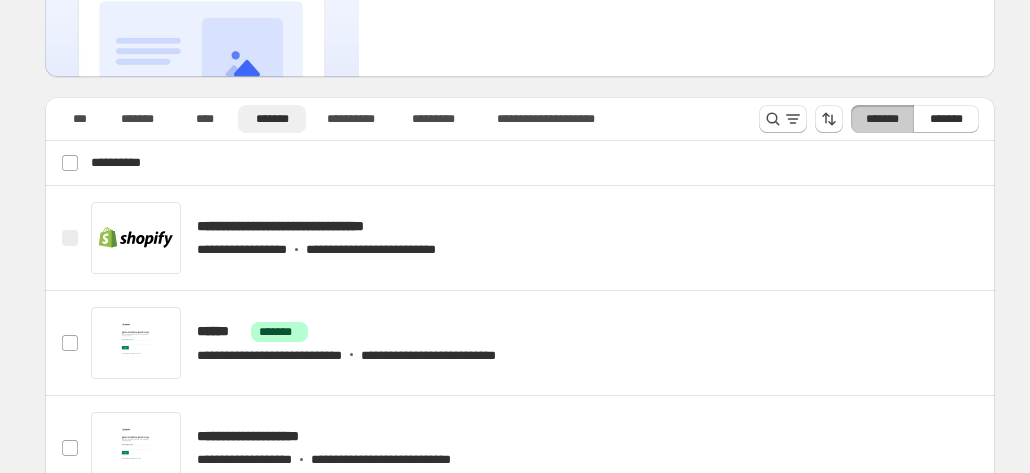 scroll, scrollTop: 200, scrollLeft: 0, axis: vertical 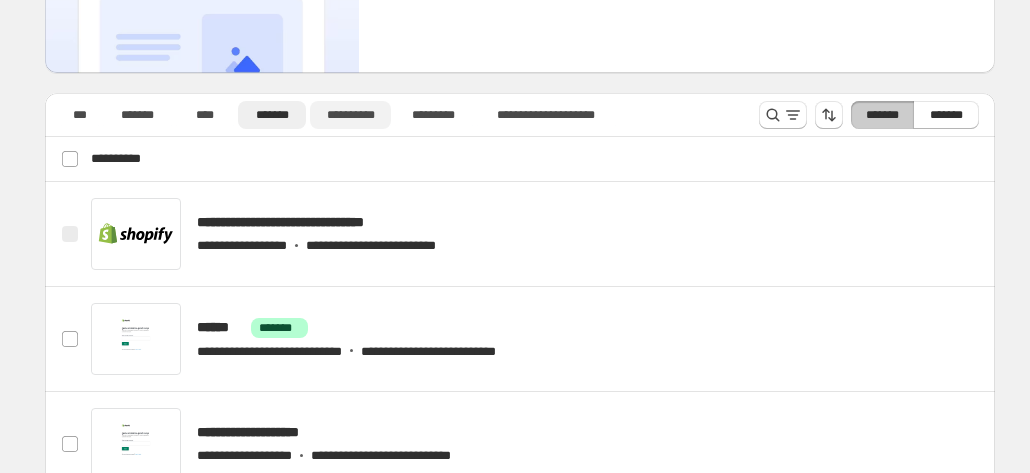 click on "**********" at bounding box center [350, 115] 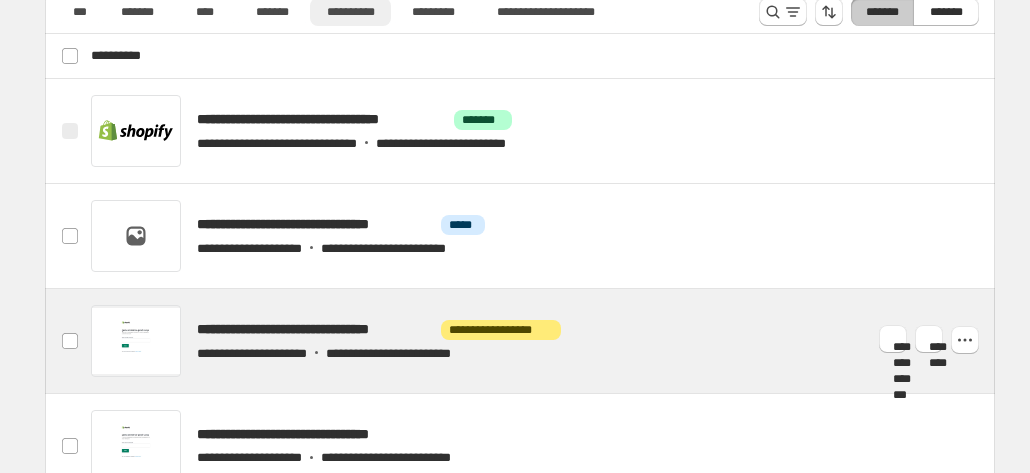 scroll, scrollTop: 300, scrollLeft: 0, axis: vertical 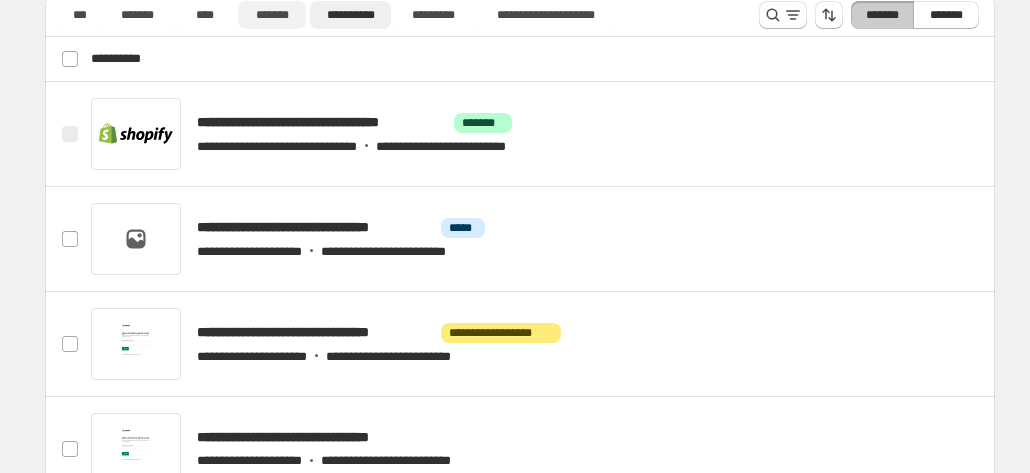 click on "*******" at bounding box center (272, 15) 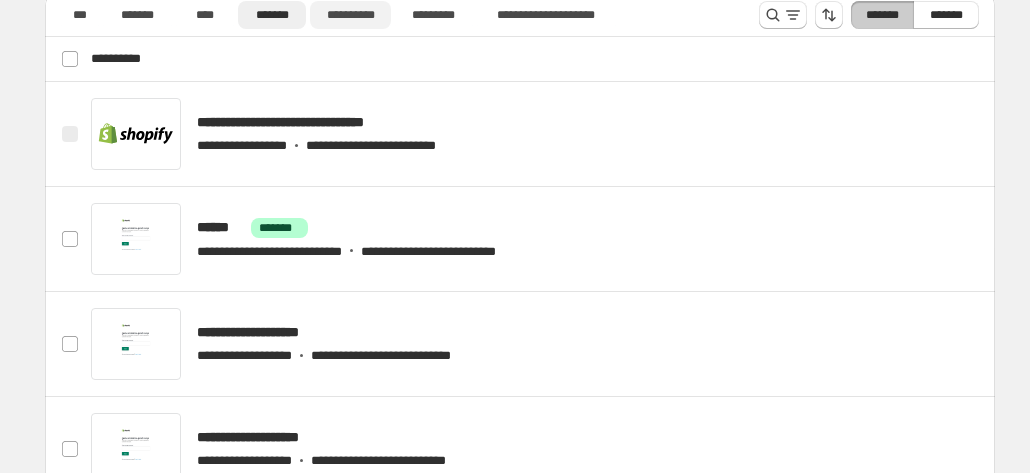 click on "**********" at bounding box center [350, 15] 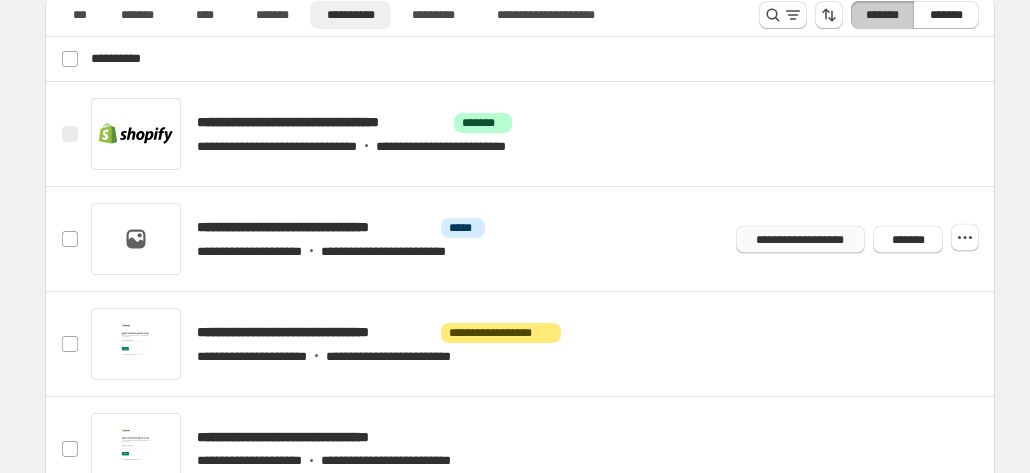 click on "**********" at bounding box center (800, 239) 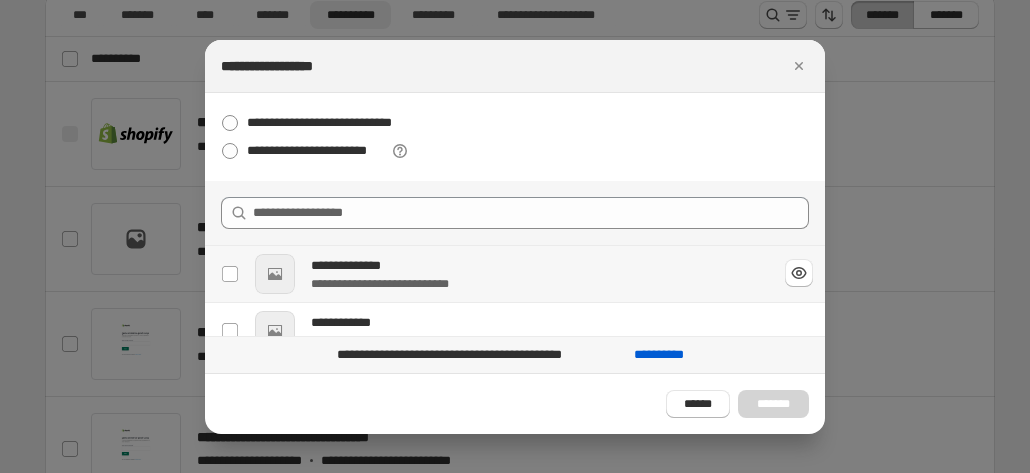 click on "**********" at bounding box center [350, 266] 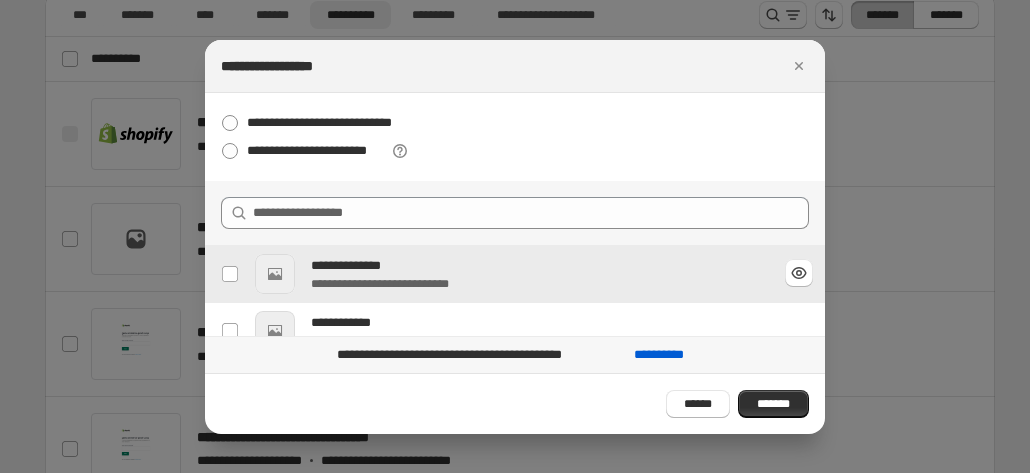 scroll, scrollTop: 136, scrollLeft: 0, axis: vertical 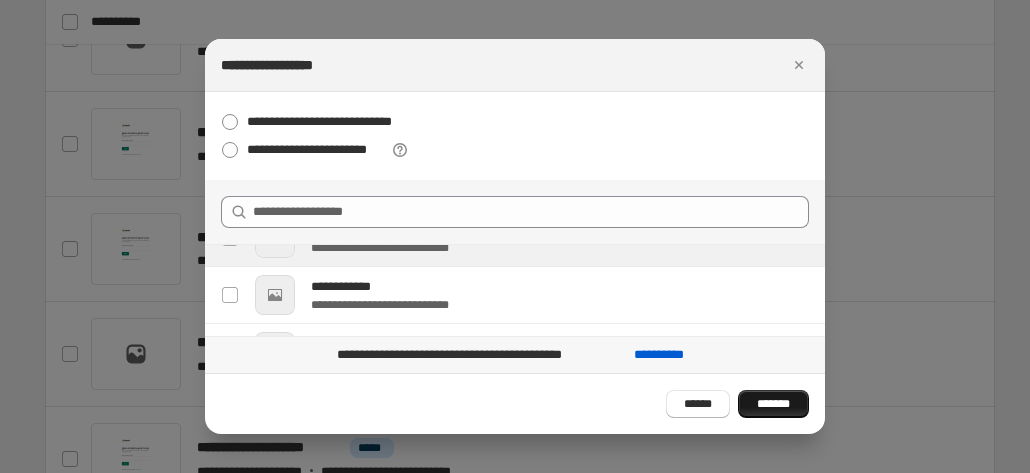click on "*******" at bounding box center [773, 404] 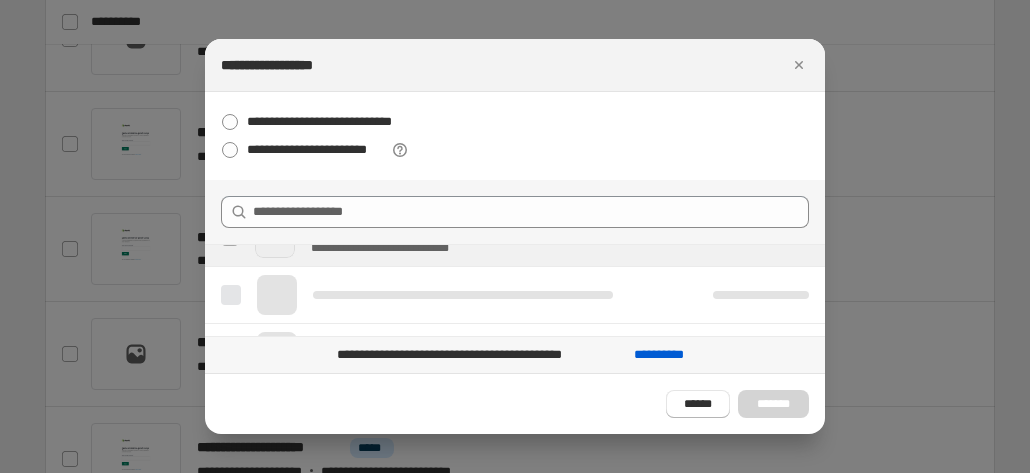 scroll, scrollTop: 0, scrollLeft: 0, axis: both 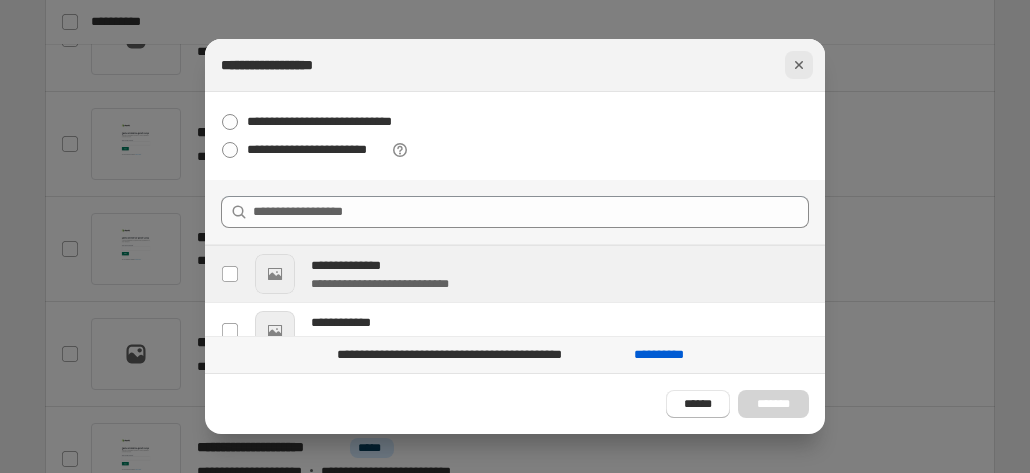 click 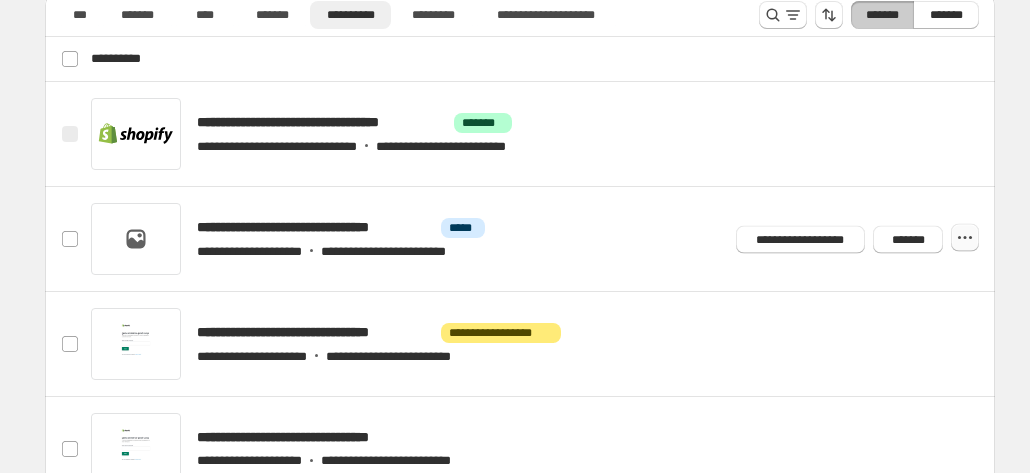 click 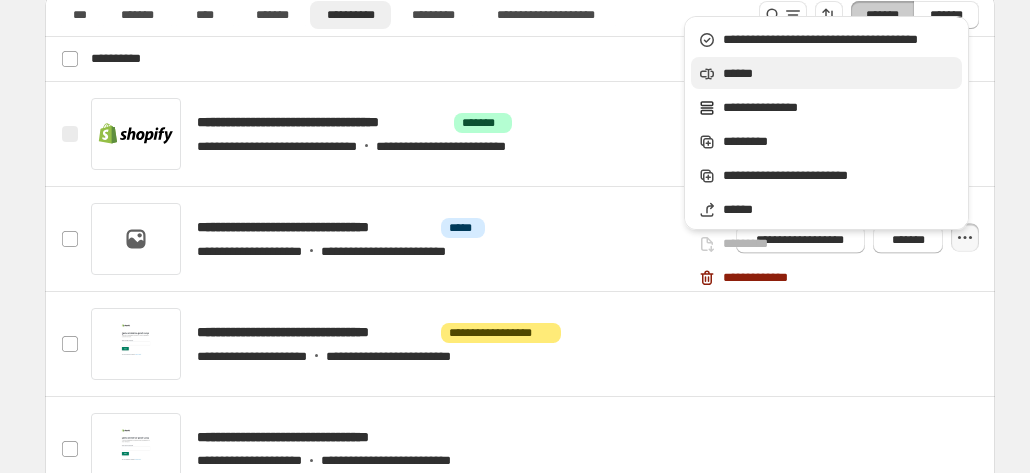 click on "******" at bounding box center [839, 74] 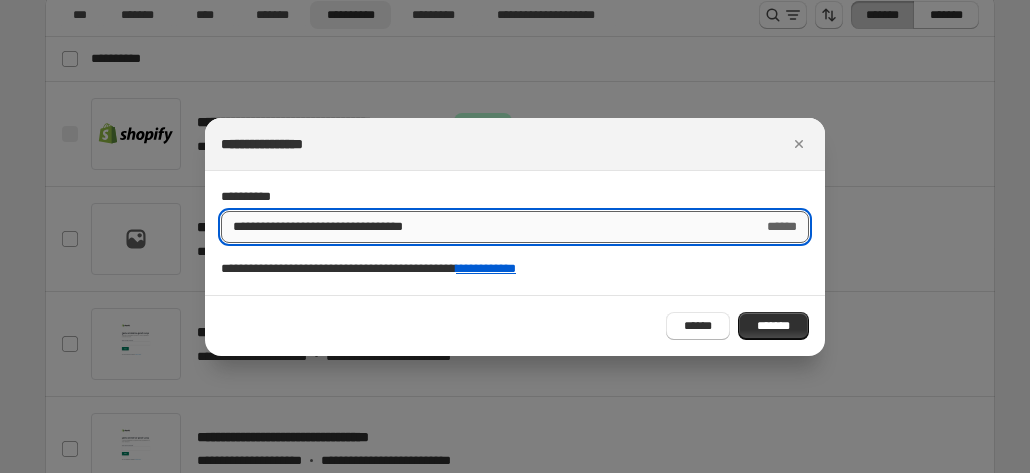 drag, startPoint x: 338, startPoint y: 231, endPoint x: 573, endPoint y: 231, distance: 235 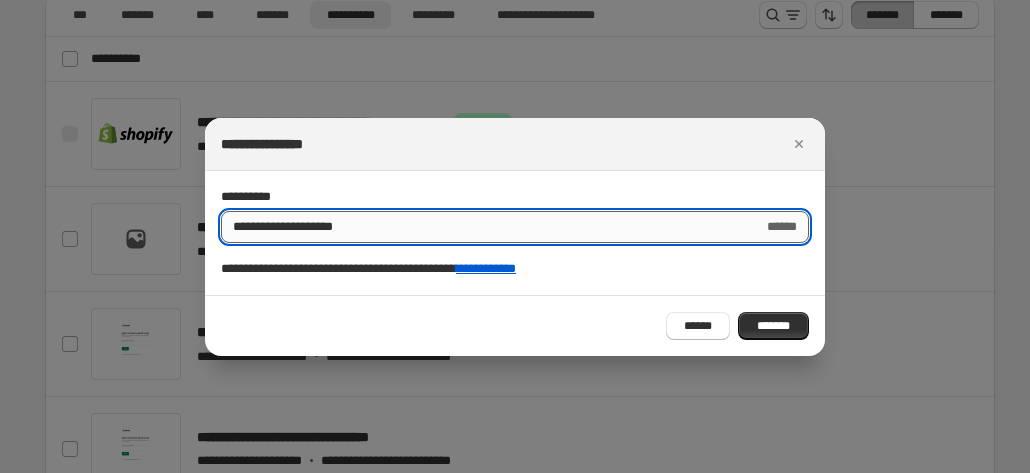 type on "**********" 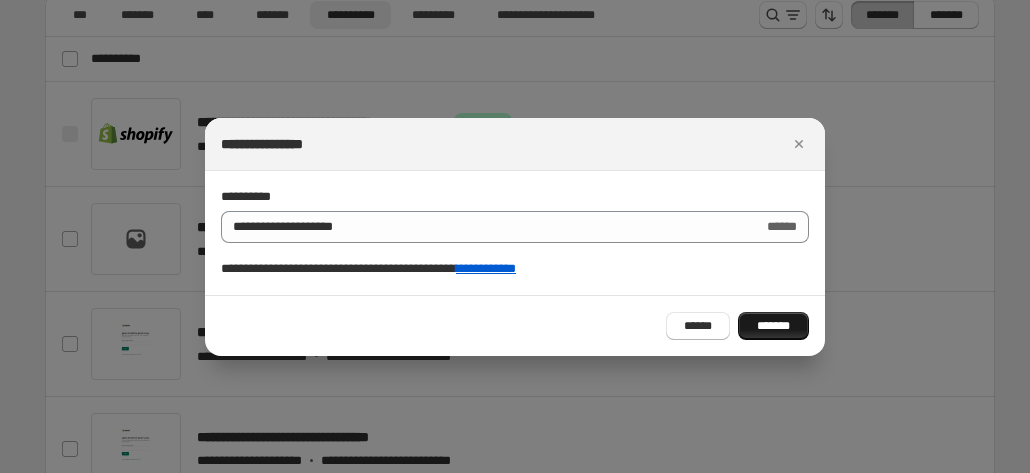 click on "*******" at bounding box center [773, 326] 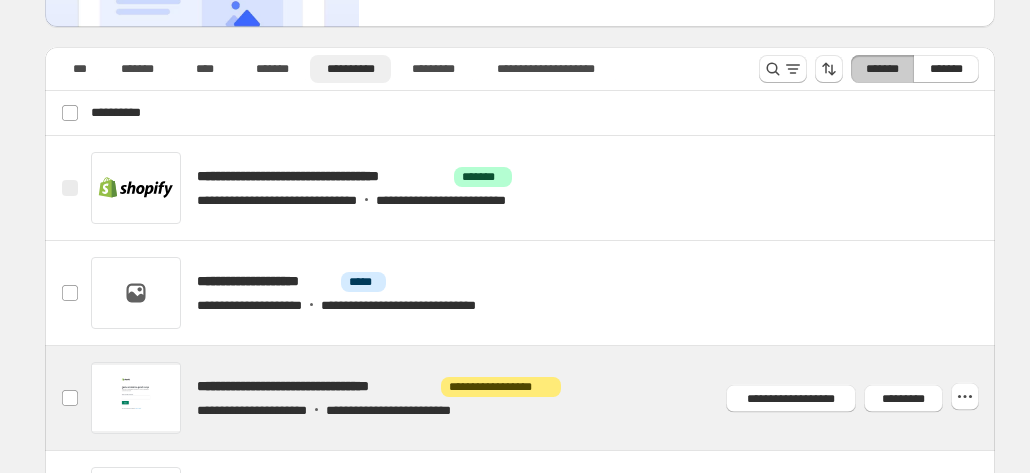 scroll, scrollTop: 200, scrollLeft: 0, axis: vertical 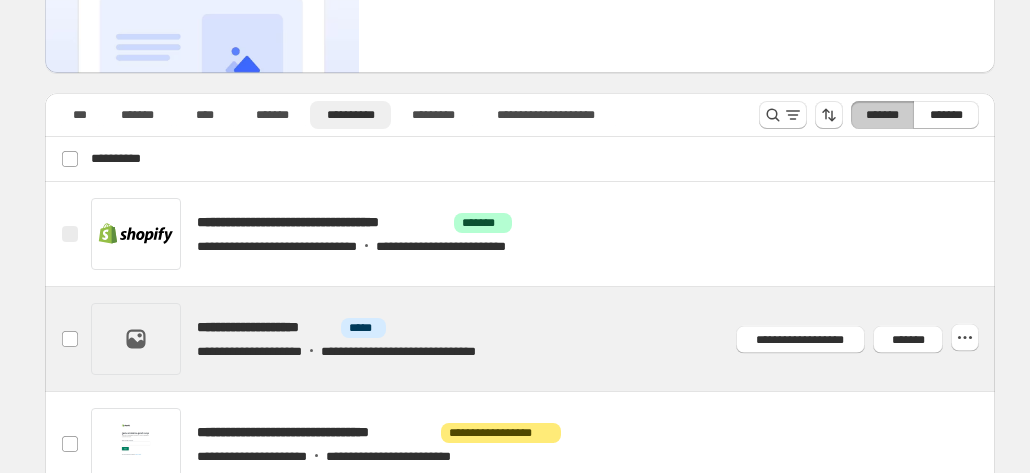 click at bounding box center (544, 339) 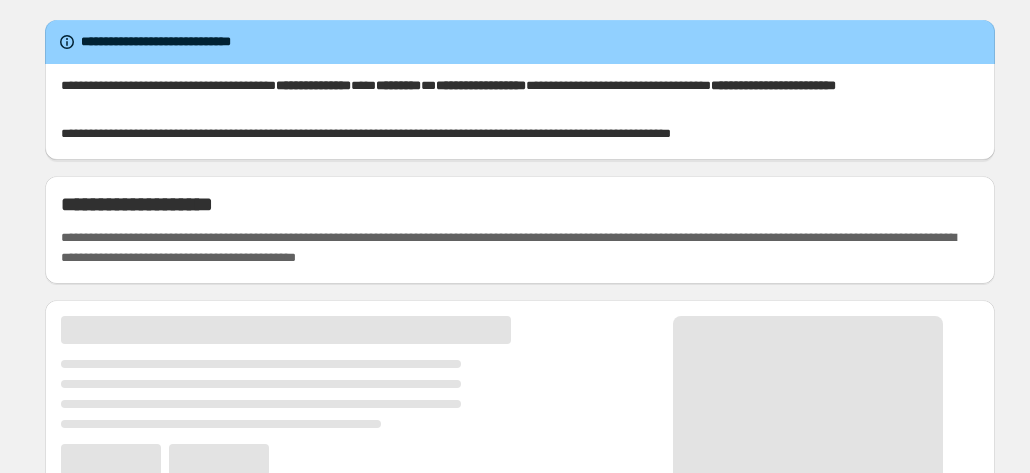 scroll, scrollTop: 0, scrollLeft: 0, axis: both 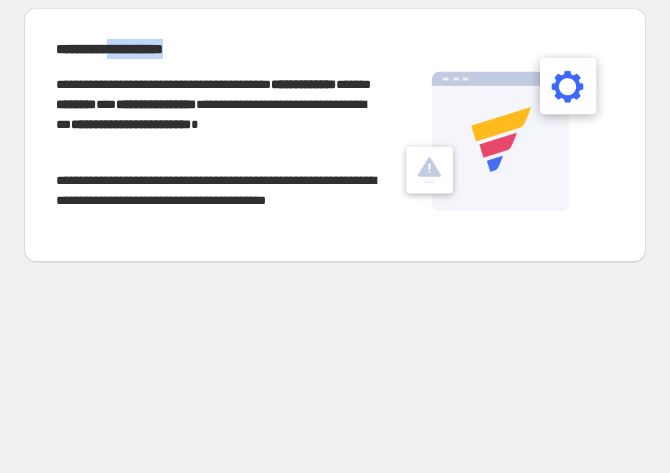 drag, startPoint x: 137, startPoint y: 48, endPoint x: 228, endPoint y: 51, distance: 91.04944 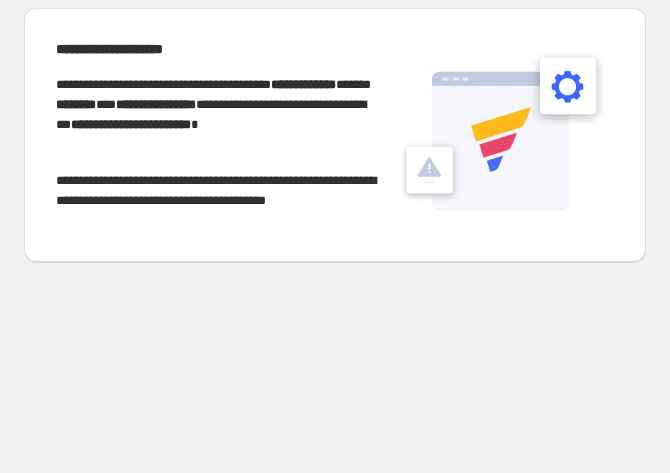 click on "**********" at bounding box center [335, 236] 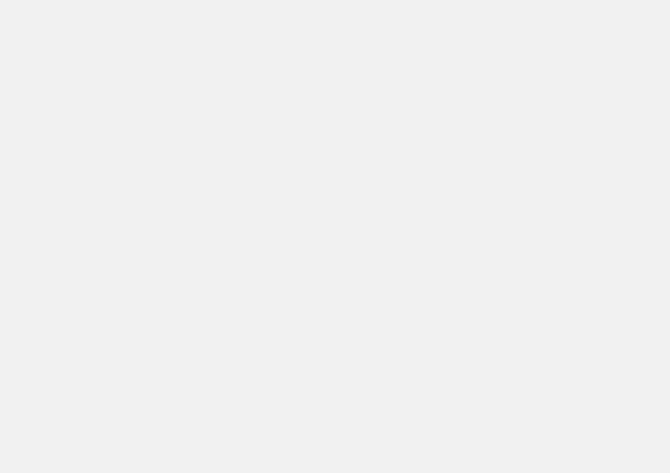 scroll, scrollTop: 0, scrollLeft: 0, axis: both 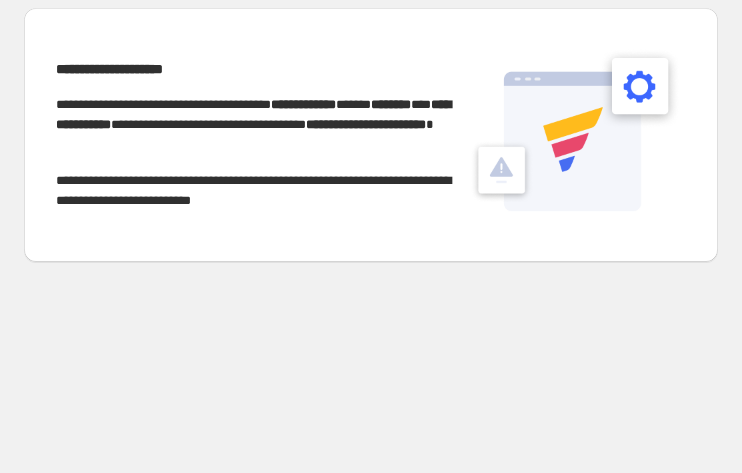 click on "**********" at bounding box center [371, 135] 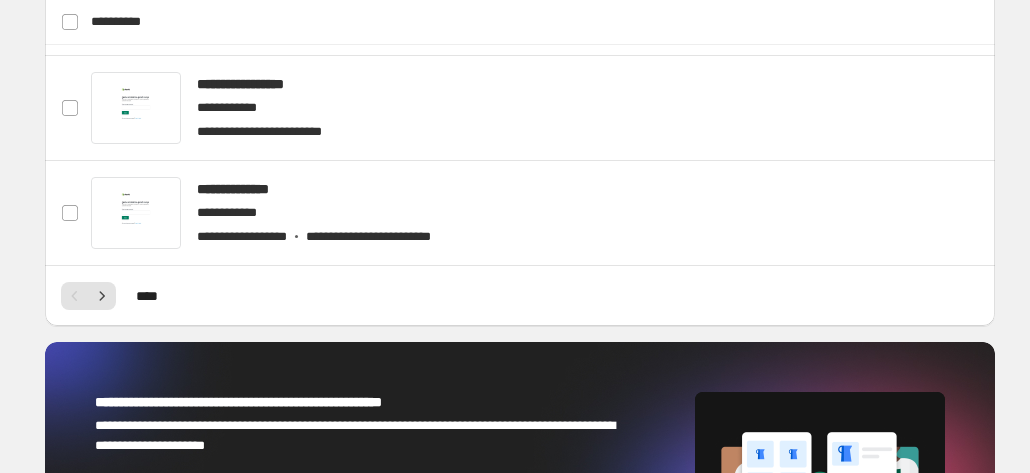 scroll, scrollTop: 1300, scrollLeft: 0, axis: vertical 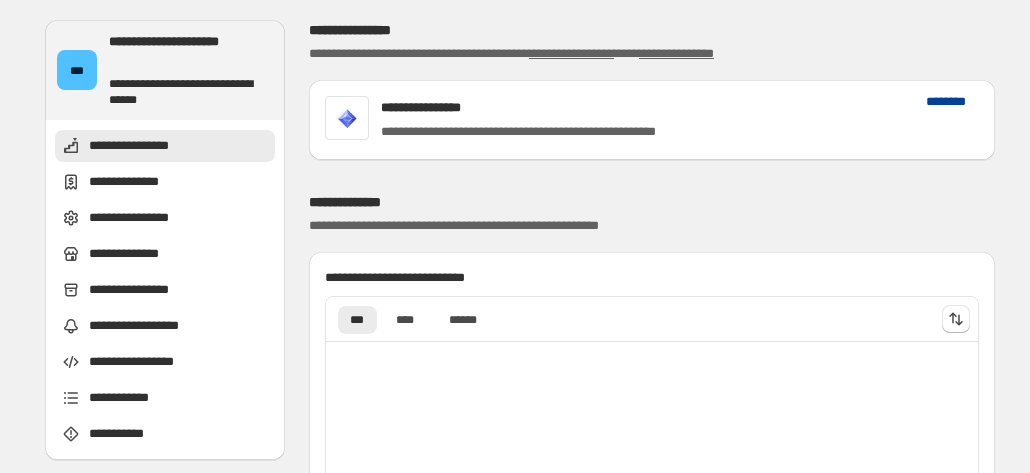 click on "********" at bounding box center [952, 102] 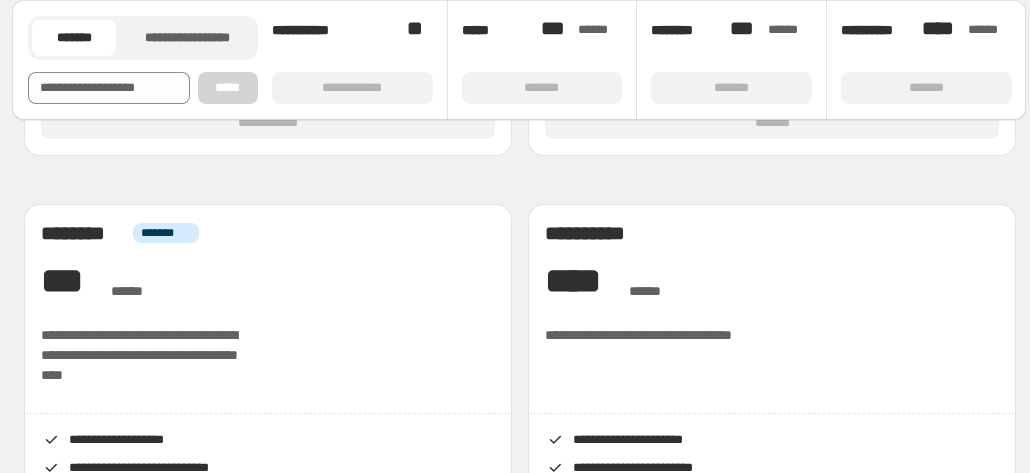 scroll, scrollTop: 800, scrollLeft: 0, axis: vertical 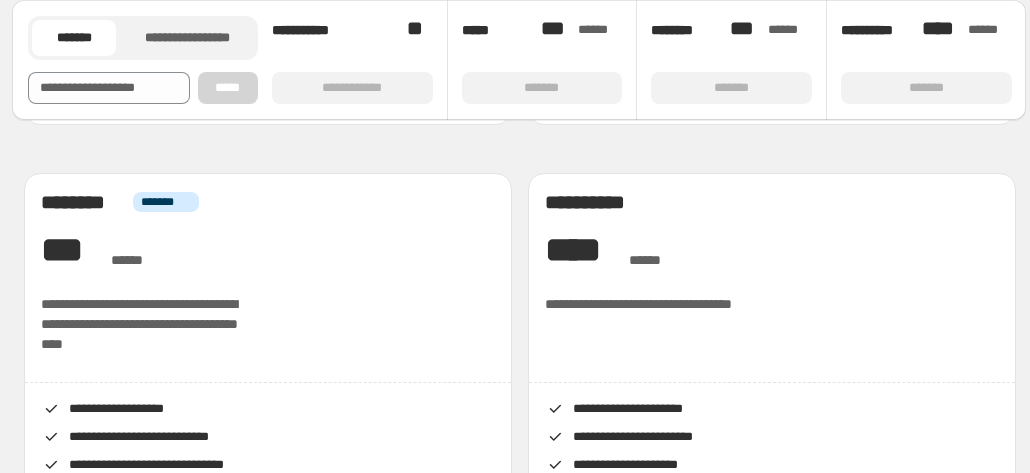 click on "*******" at bounding box center (772, 100) 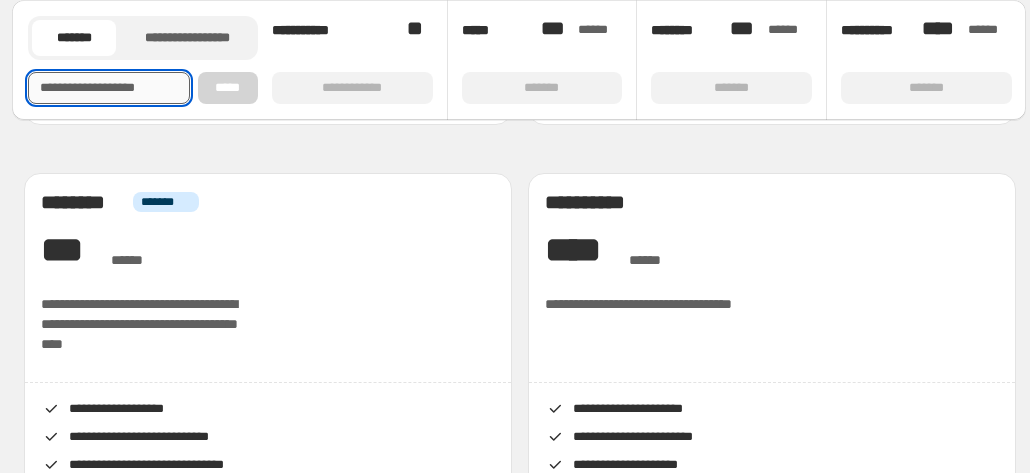 click at bounding box center [109, 88] 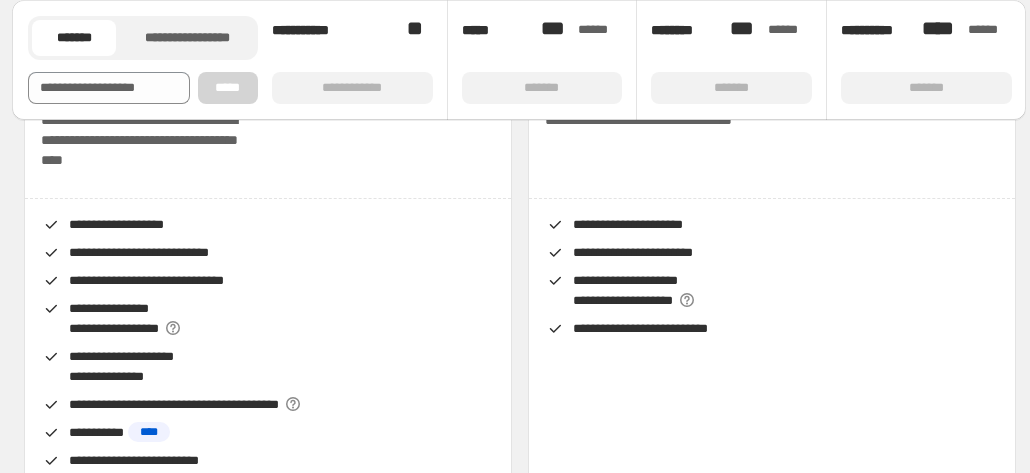 scroll, scrollTop: 1100, scrollLeft: 0, axis: vertical 